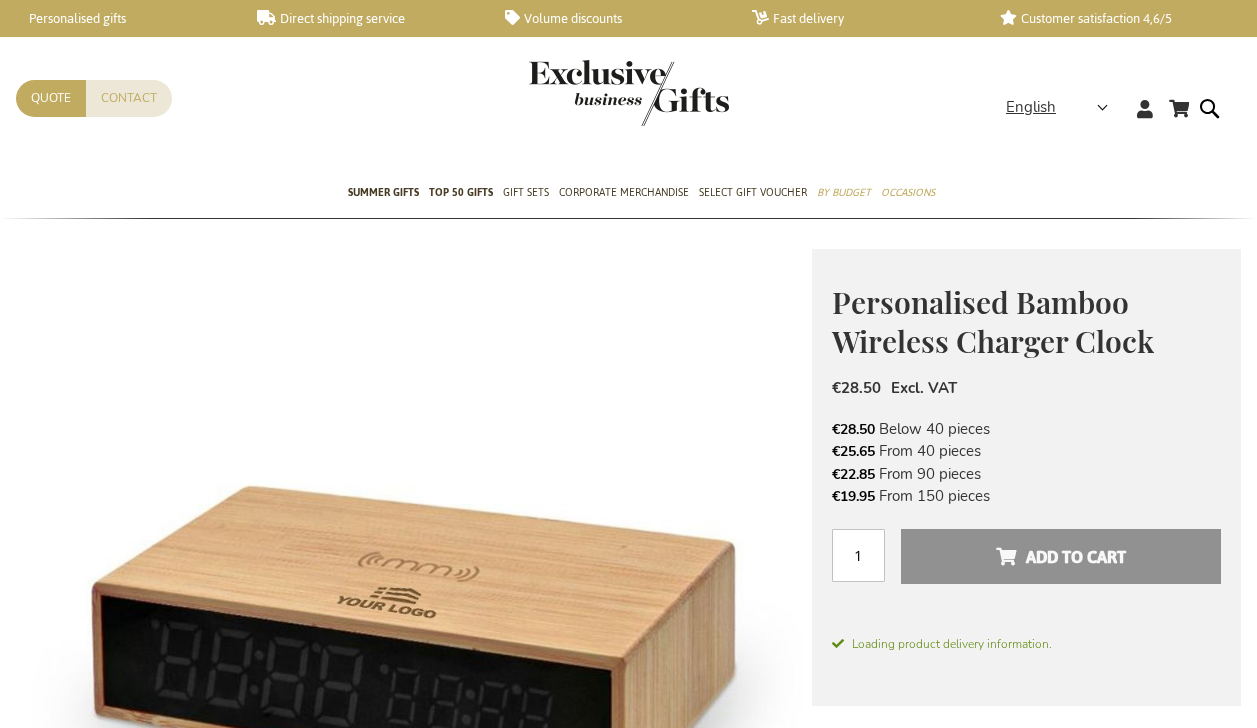 scroll, scrollTop: 200, scrollLeft: 0, axis: vertical 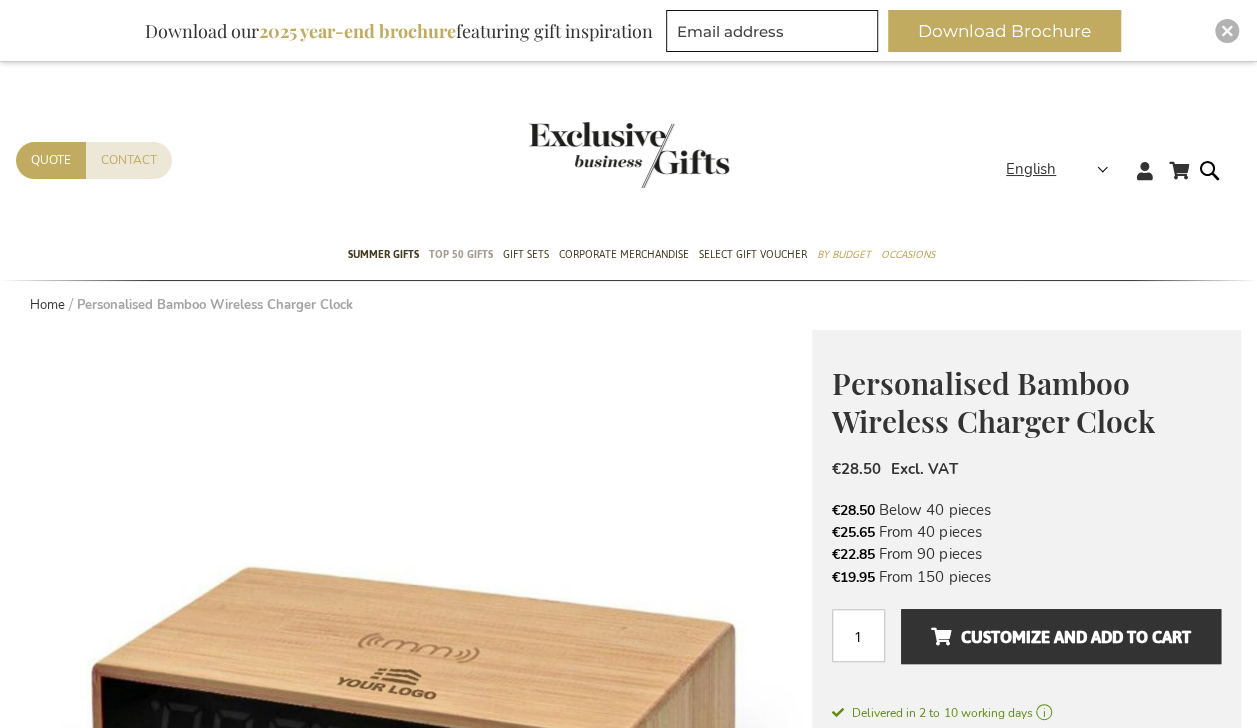 click on "TOP 50 Gifts" at bounding box center [461, 254] 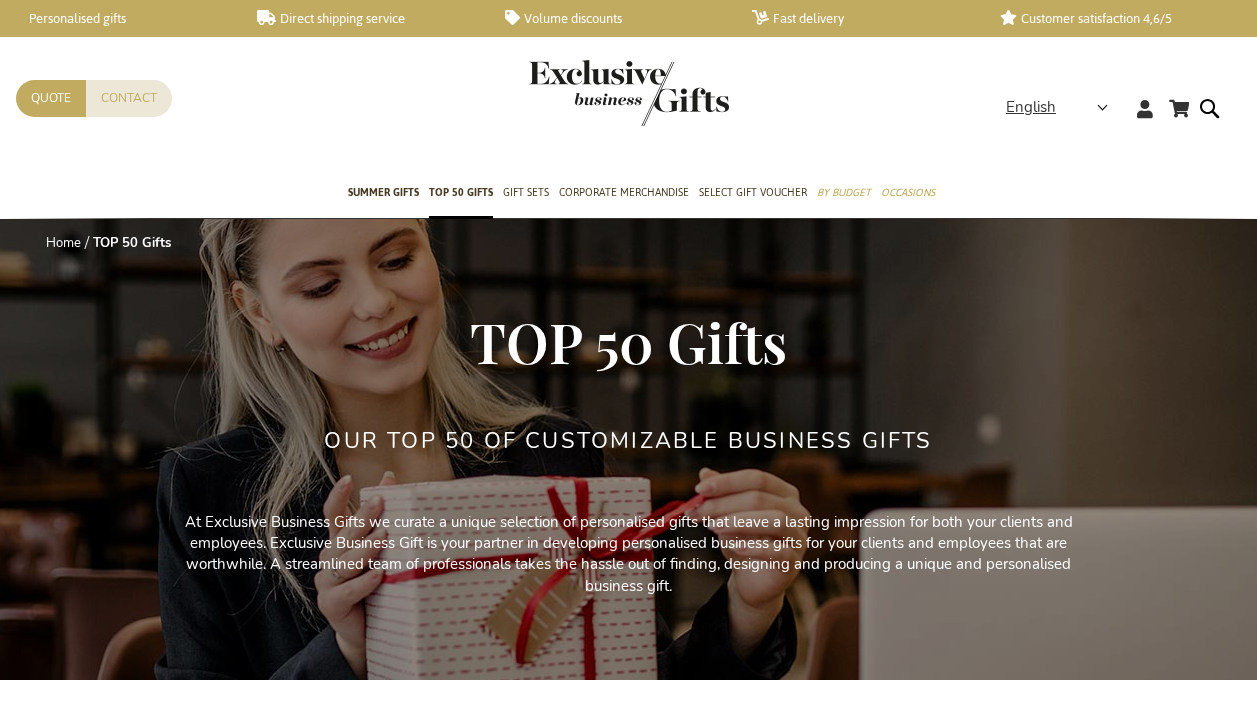 scroll, scrollTop: 1035, scrollLeft: 0, axis: vertical 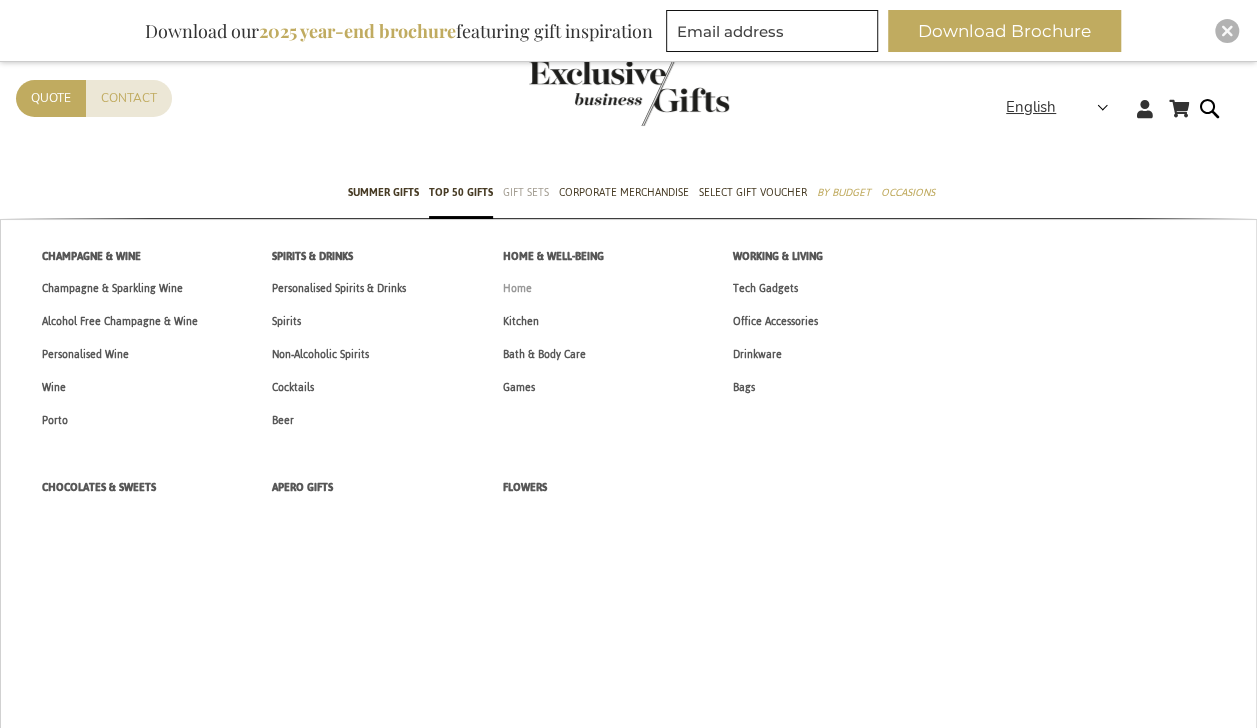 click on "Home" at bounding box center [516, 288] 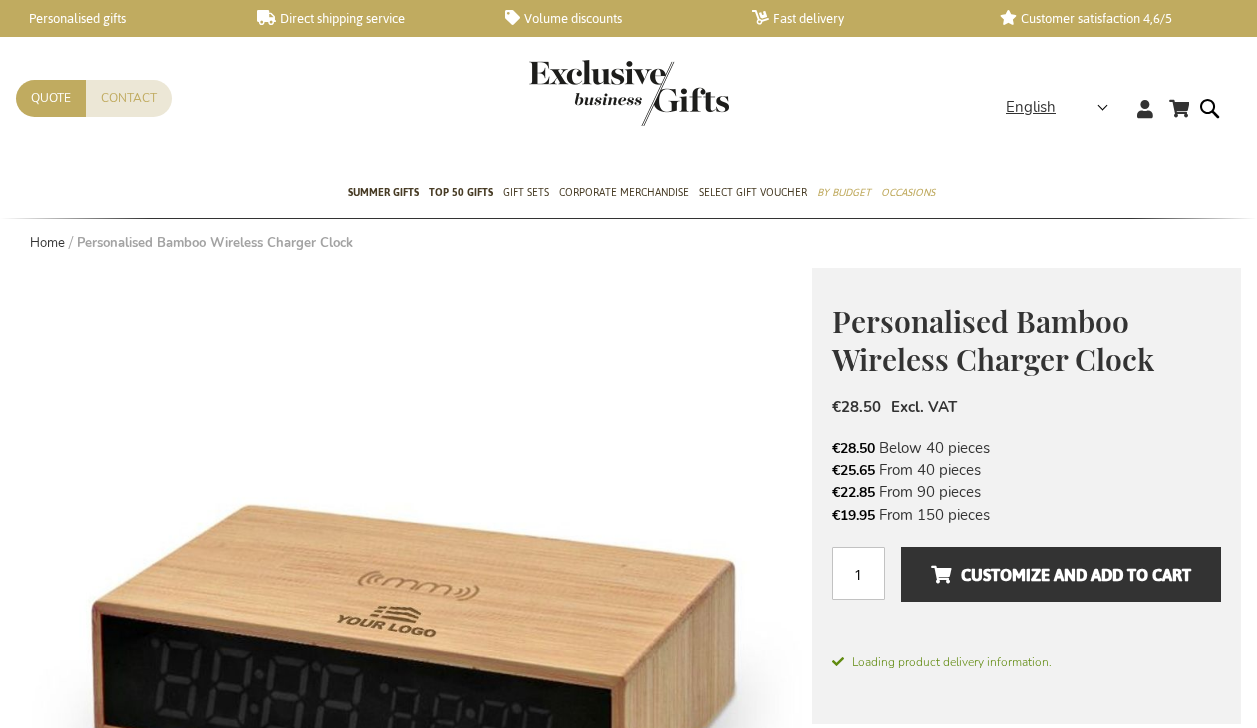 scroll, scrollTop: 0, scrollLeft: 0, axis: both 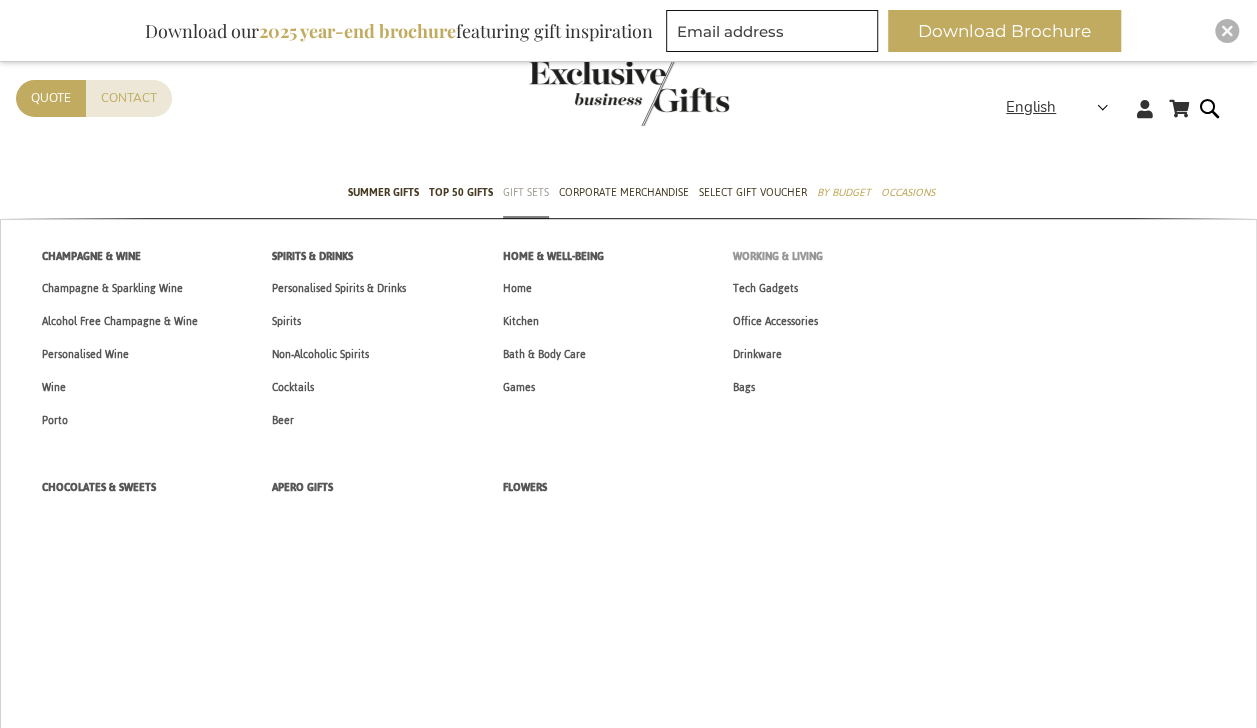 click on "Working & Living" at bounding box center [778, 256] 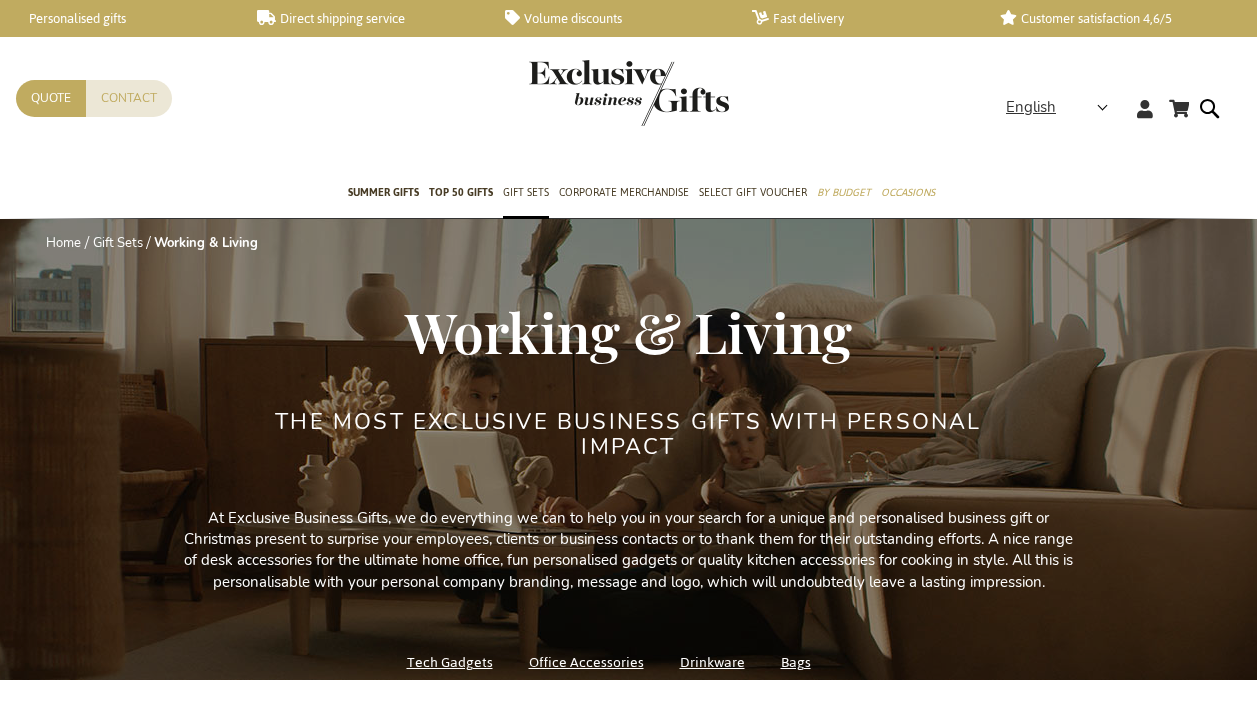 scroll, scrollTop: 561, scrollLeft: 0, axis: vertical 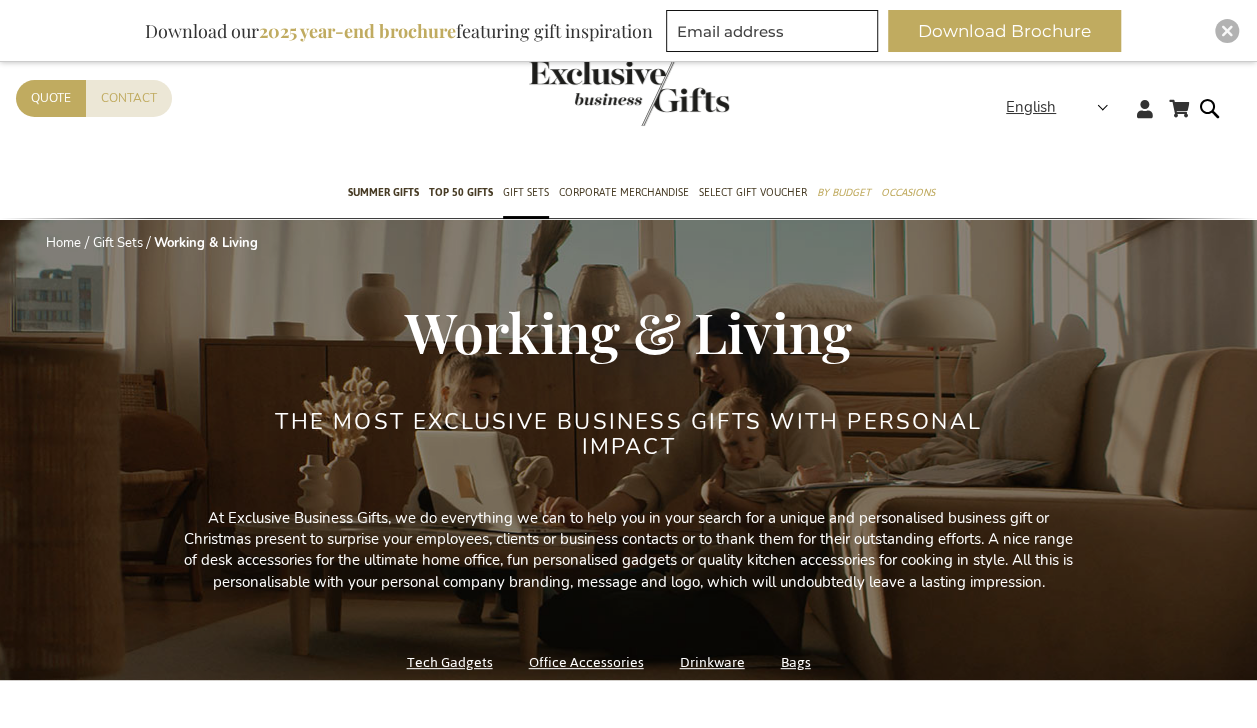 click at bounding box center [629, 93] 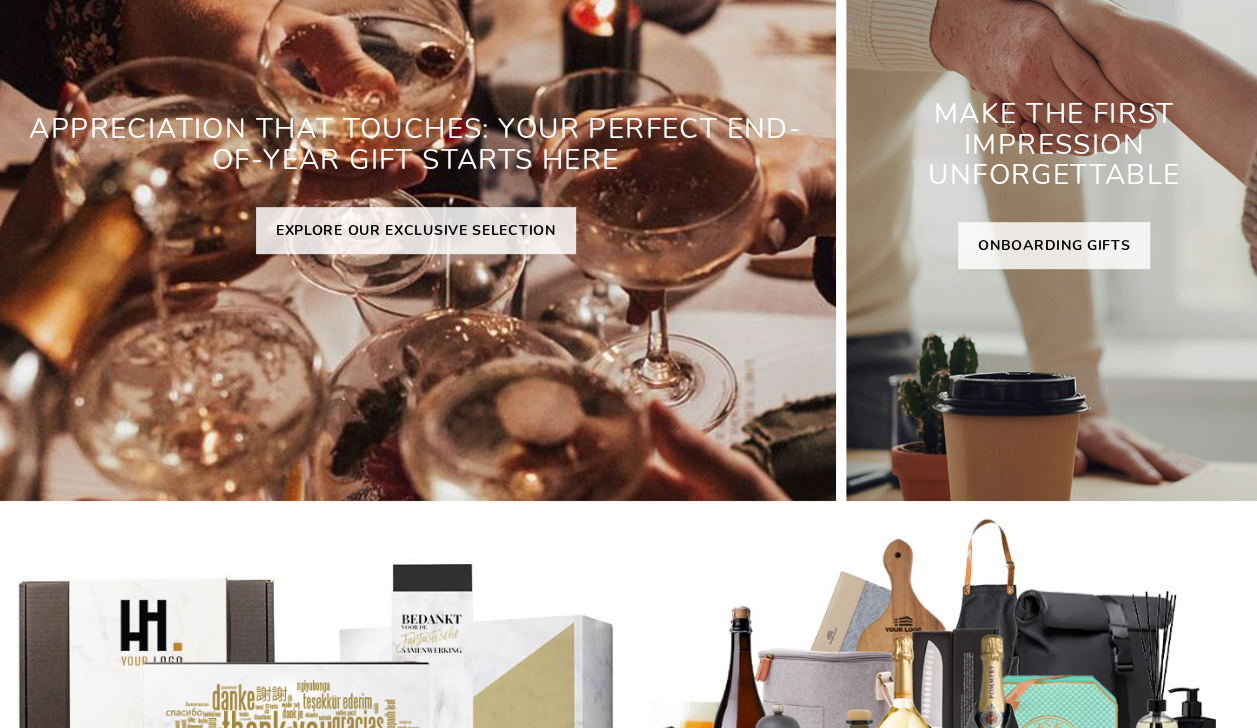 scroll, scrollTop: 0, scrollLeft: 0, axis: both 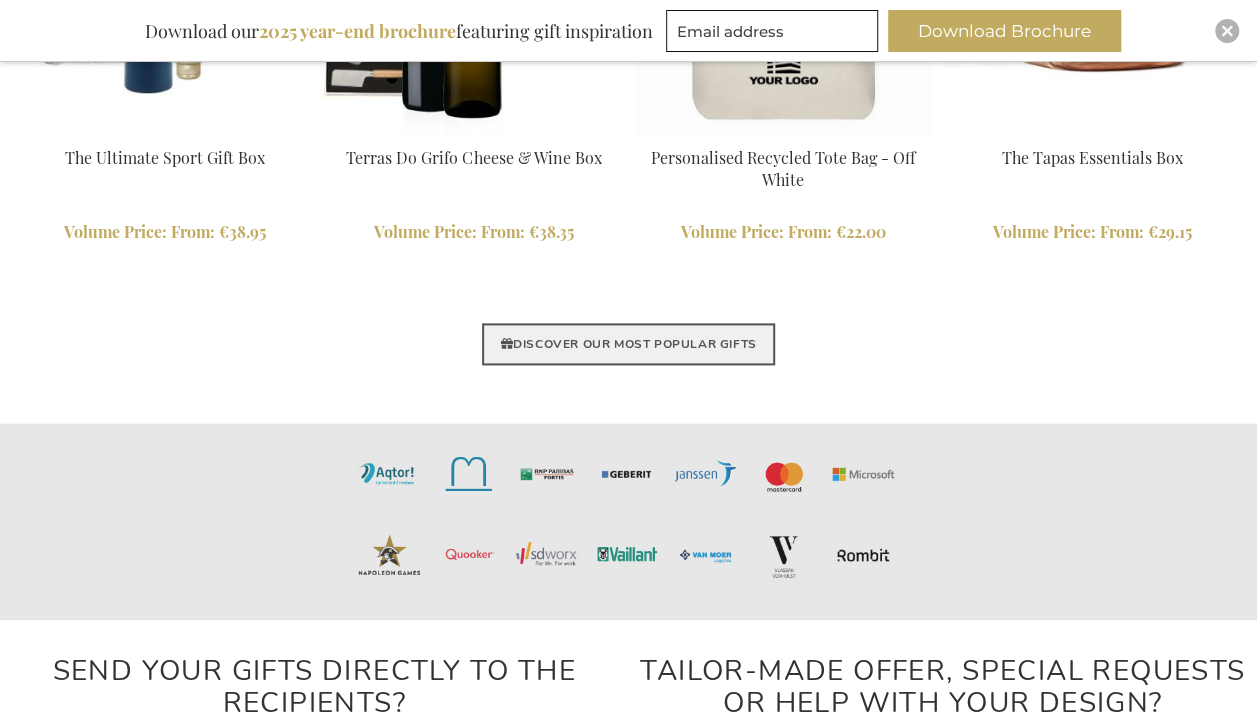 click on "DISCOVER OUR MOST POPULAR GIFTS" at bounding box center (628, 344) 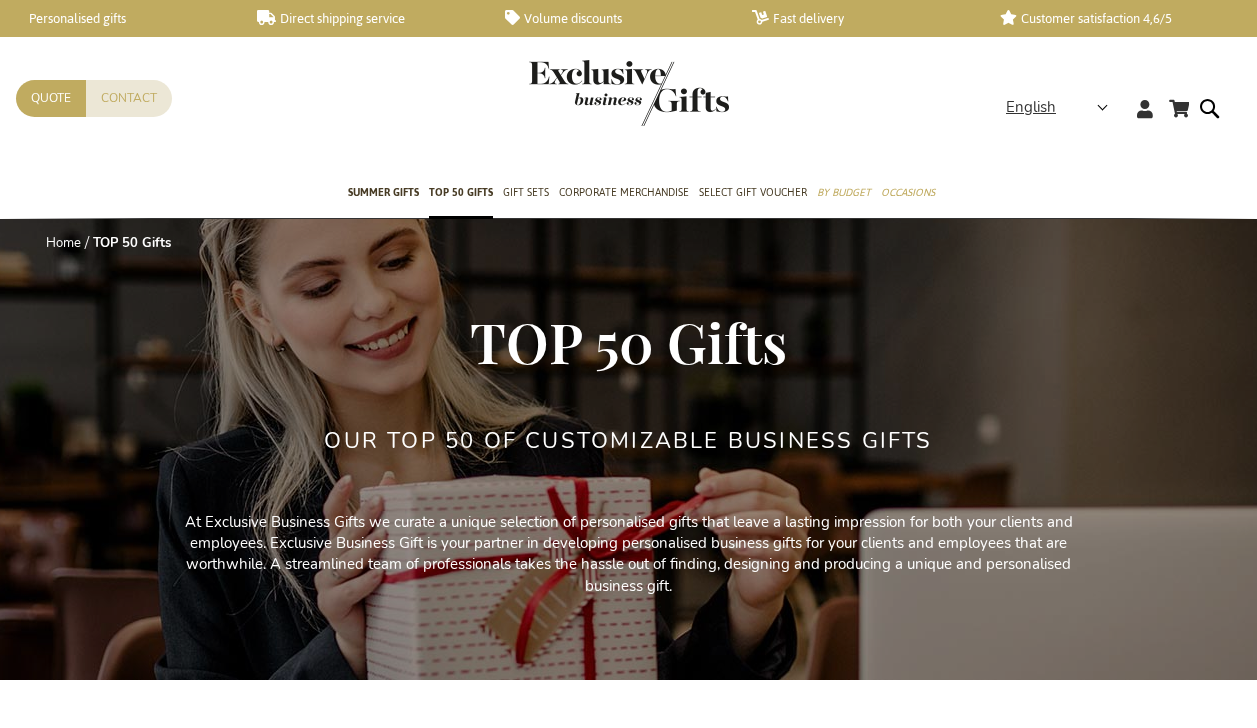 scroll, scrollTop: 500, scrollLeft: 0, axis: vertical 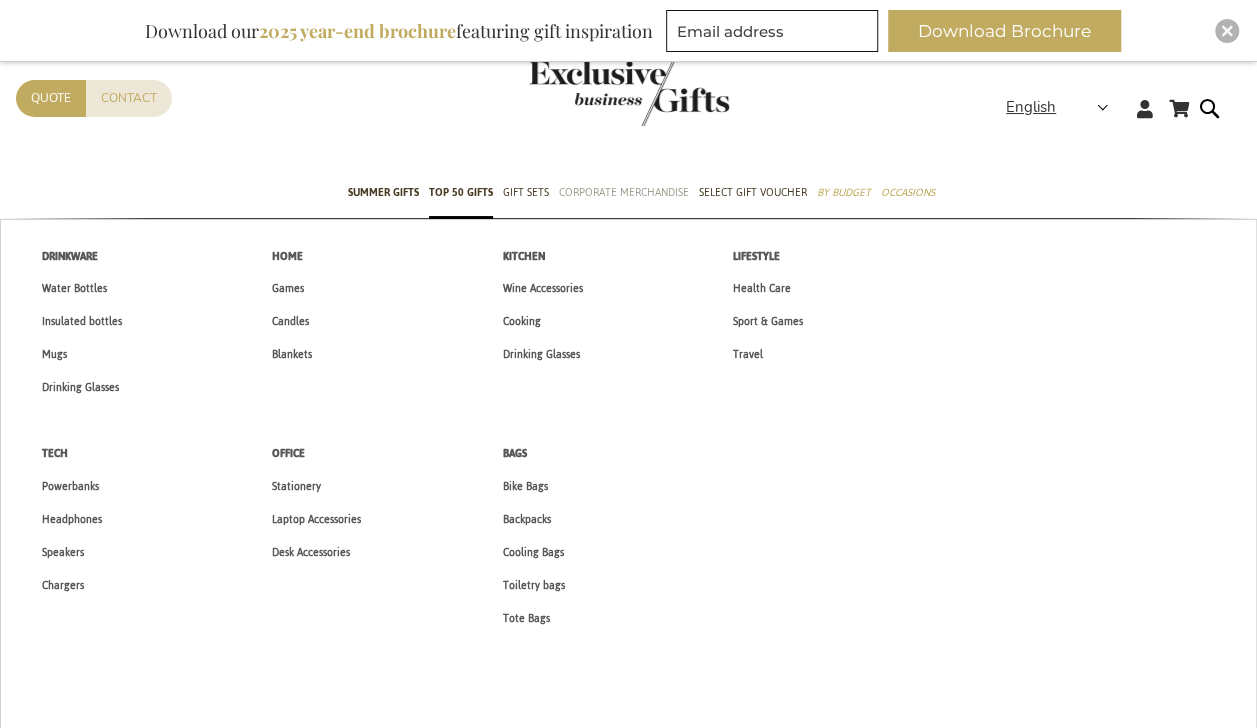 click on "Corporate Merchandise" at bounding box center [624, 192] 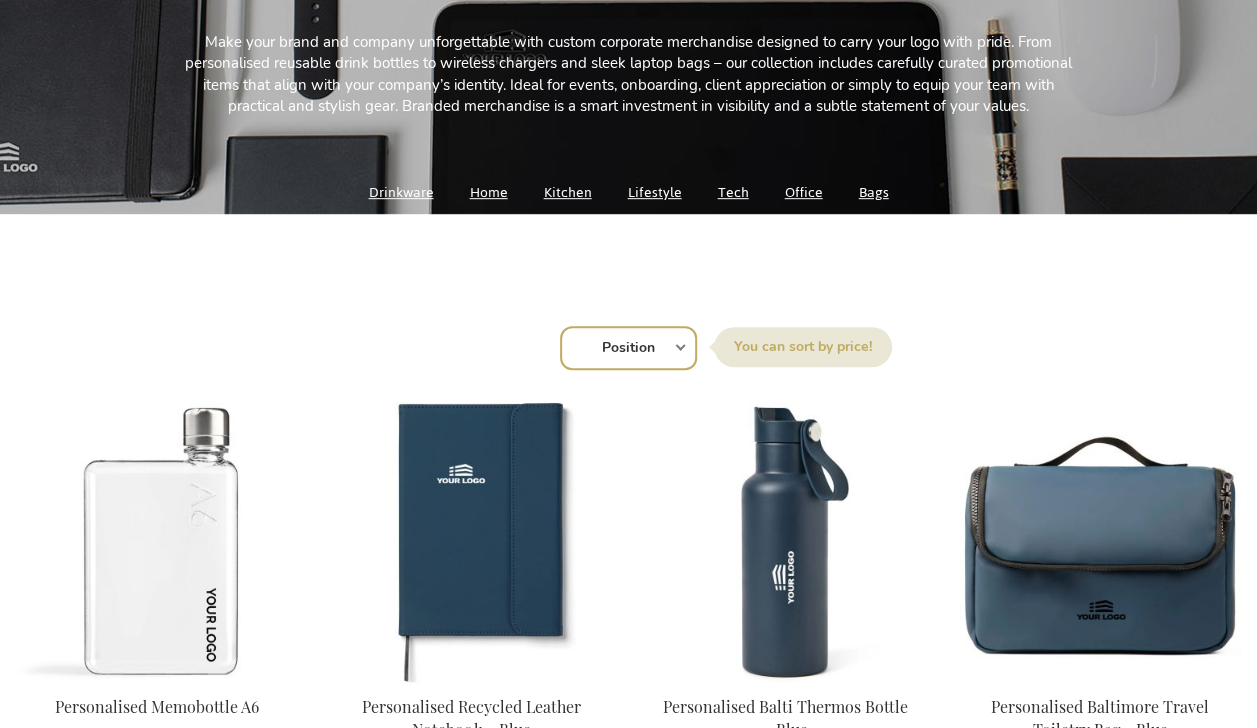 scroll, scrollTop: 0, scrollLeft: 0, axis: both 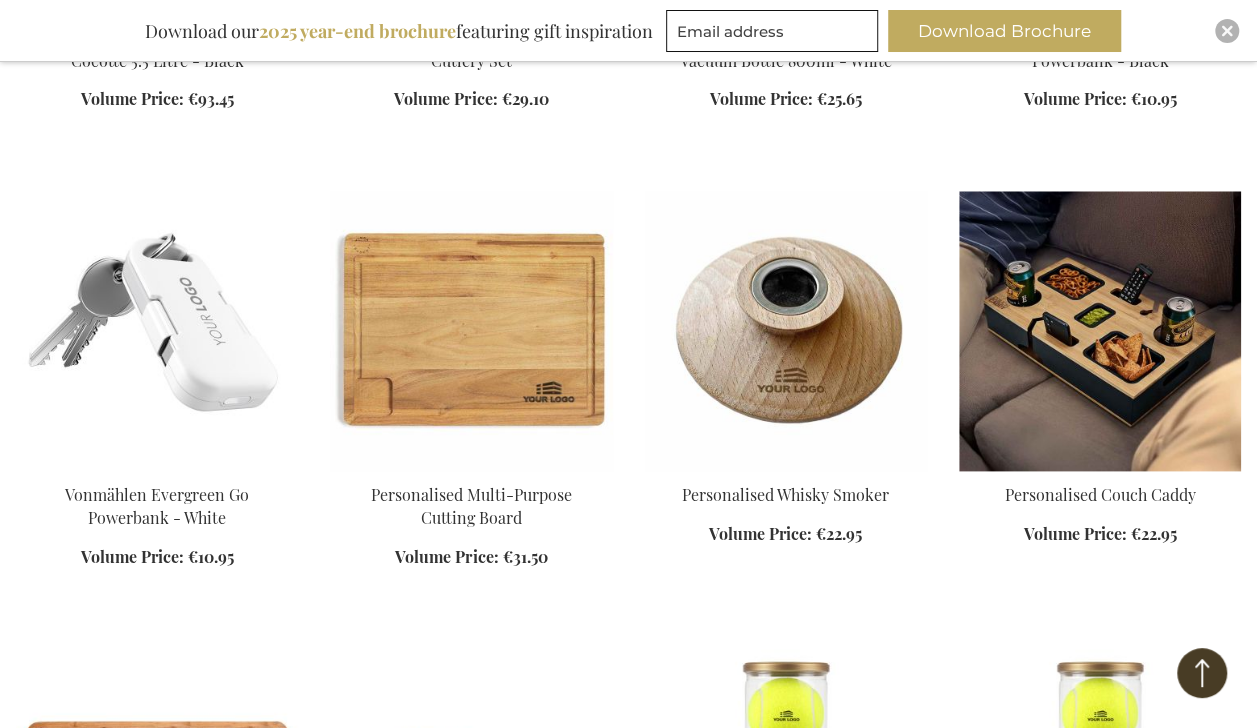 click at bounding box center (1100, 331) 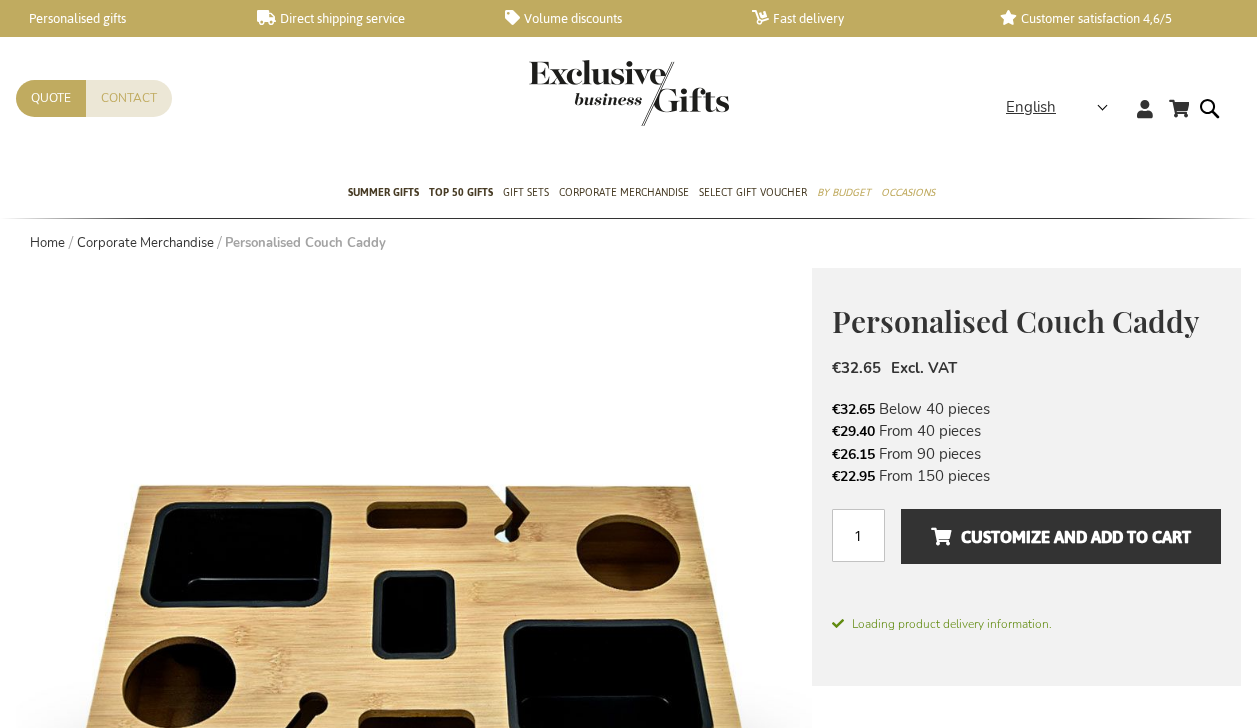 scroll, scrollTop: 0, scrollLeft: 0, axis: both 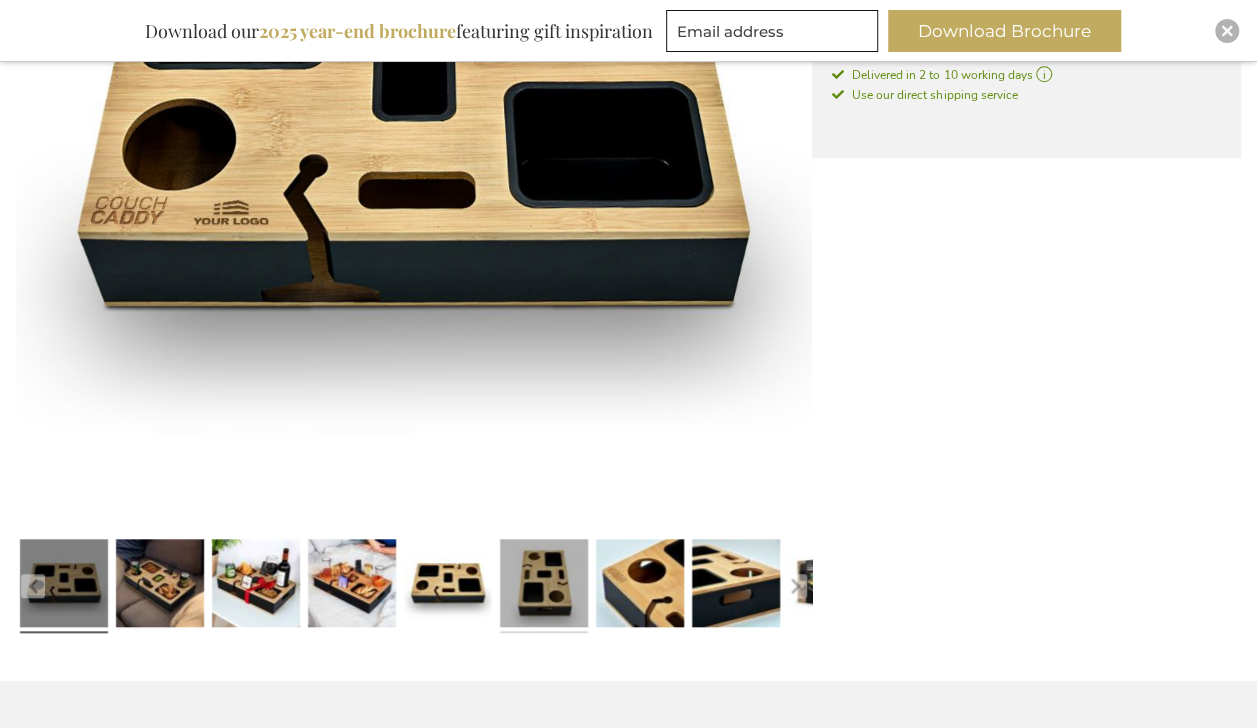 click at bounding box center (544, 586) 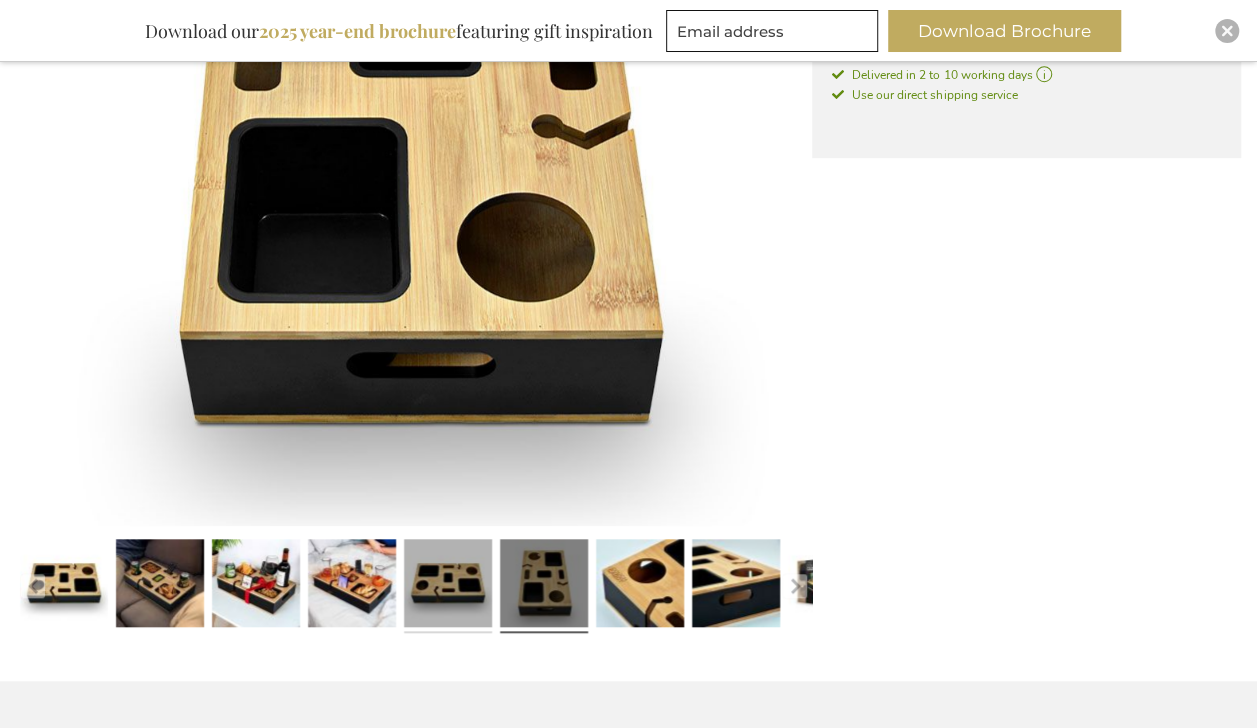click at bounding box center (448, 586) 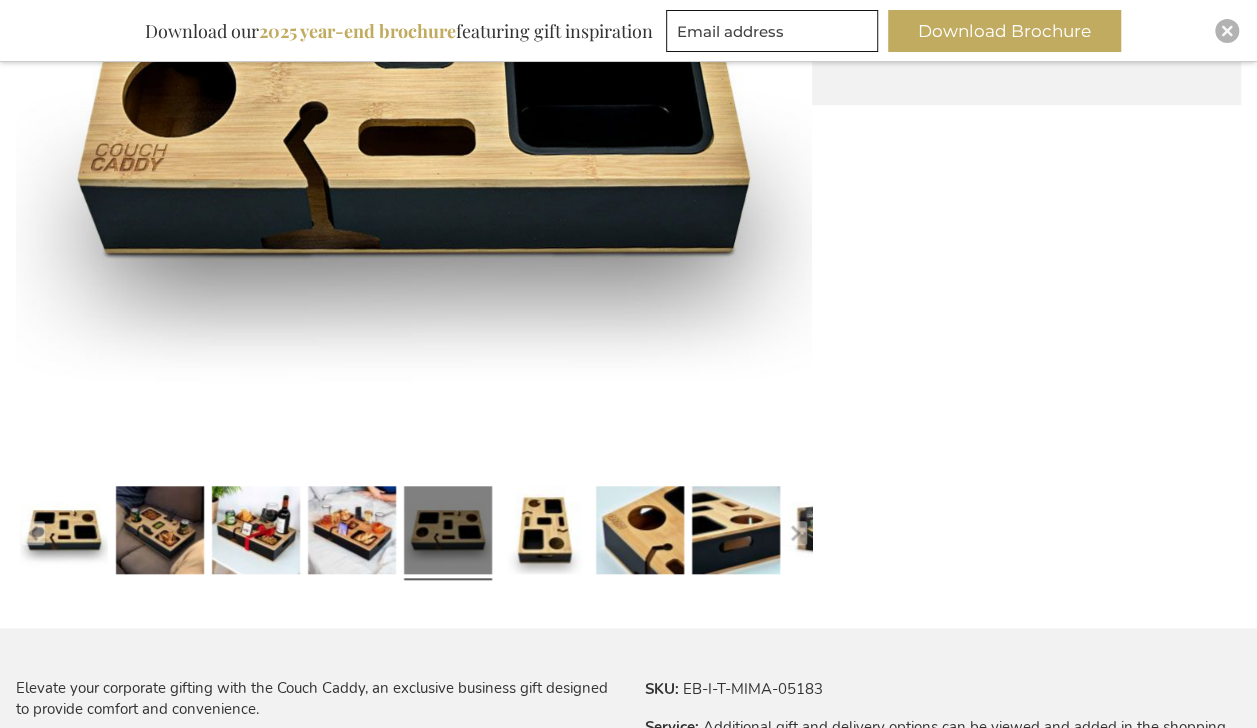scroll, scrollTop: 700, scrollLeft: 0, axis: vertical 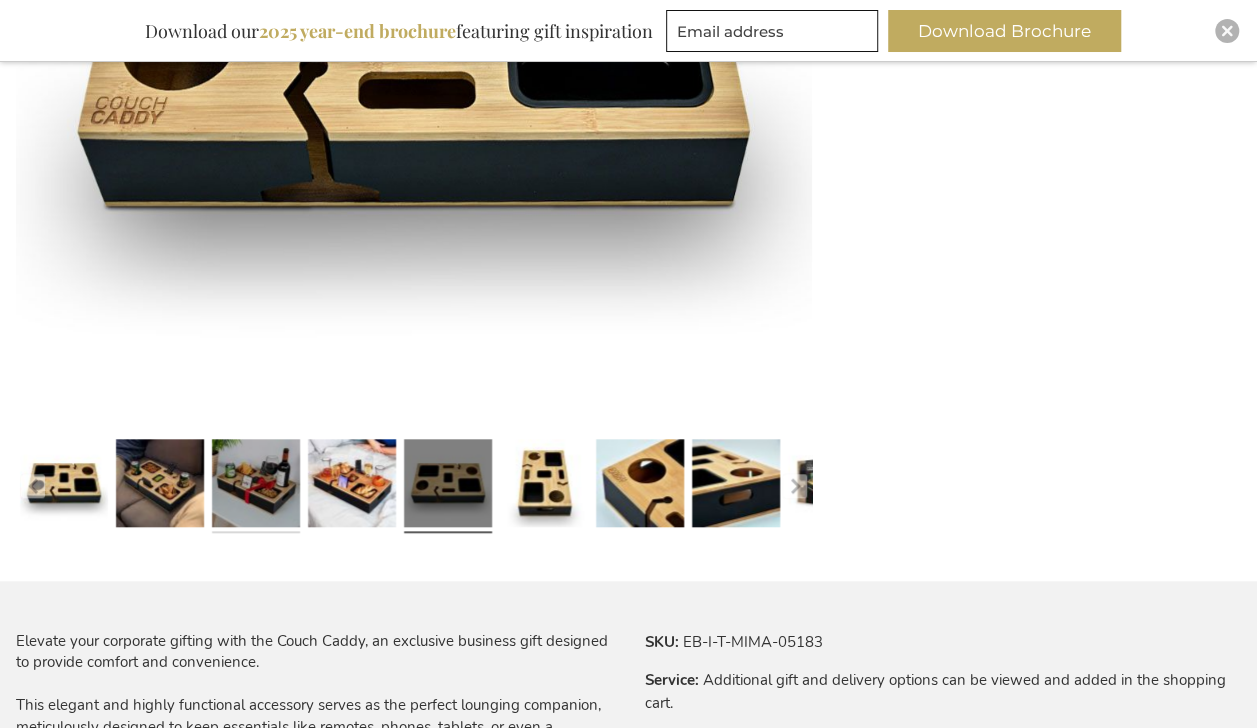 click at bounding box center [256, 486] 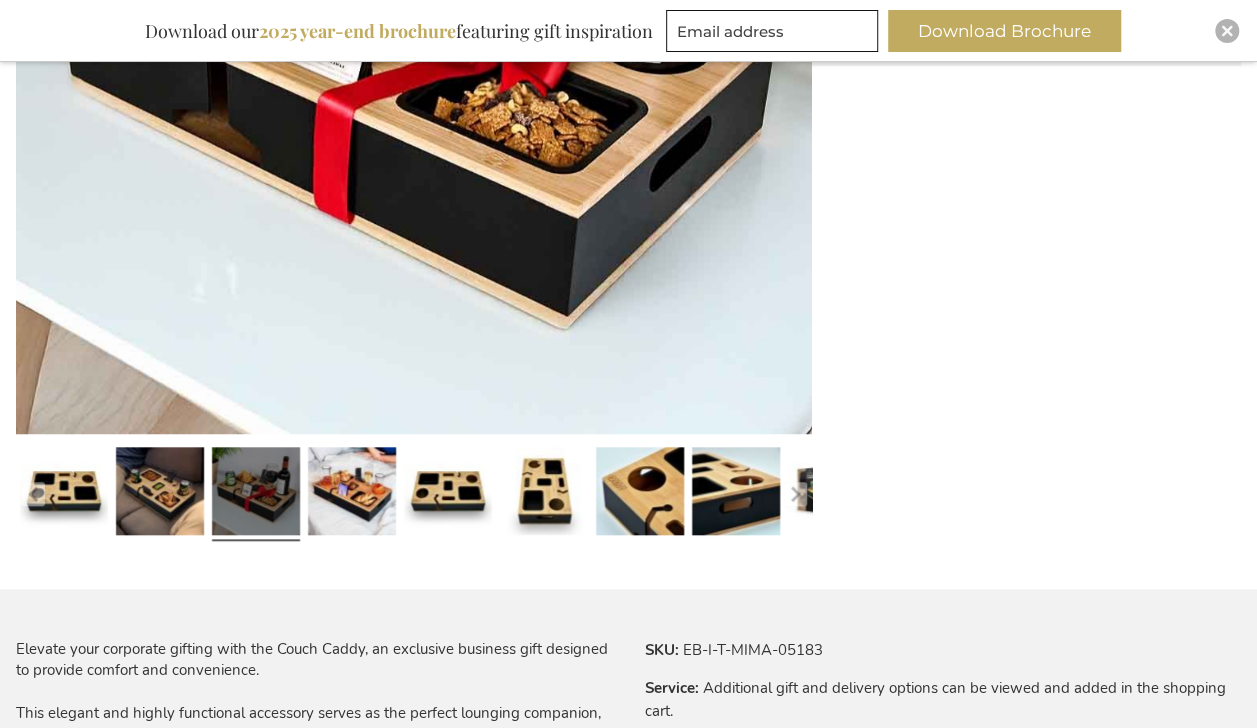 scroll, scrollTop: 865, scrollLeft: 0, axis: vertical 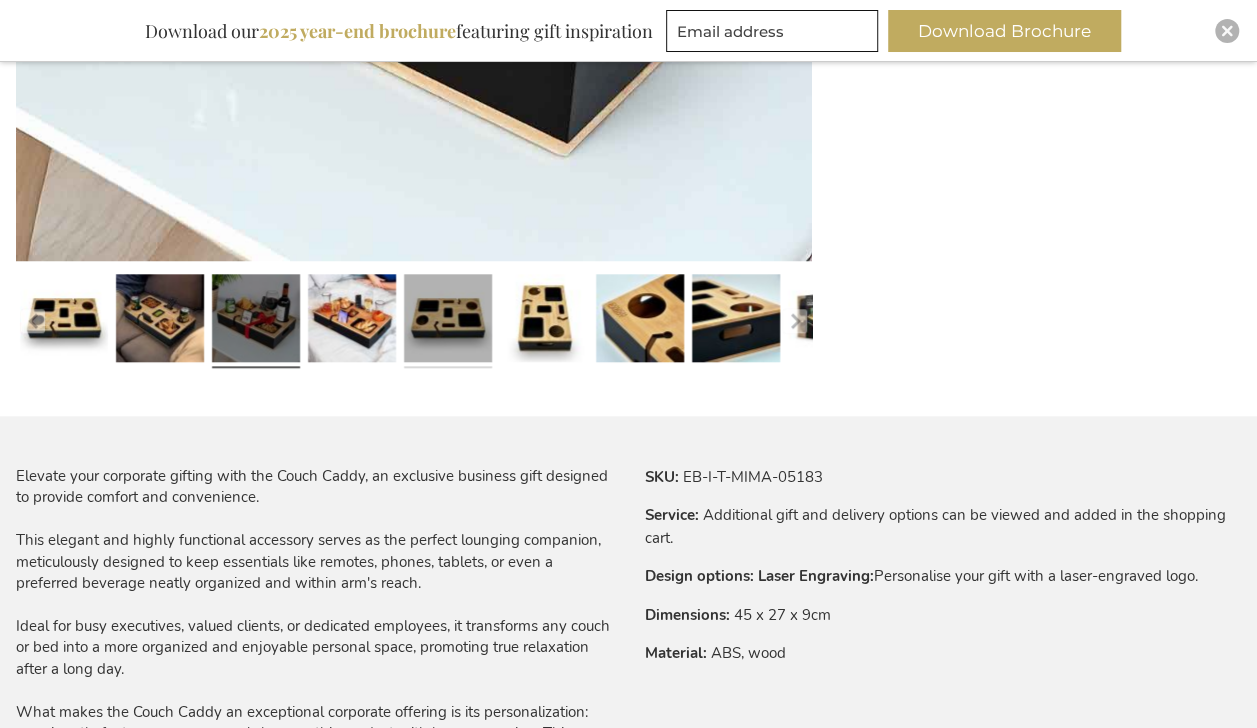 click at bounding box center [448, 321] 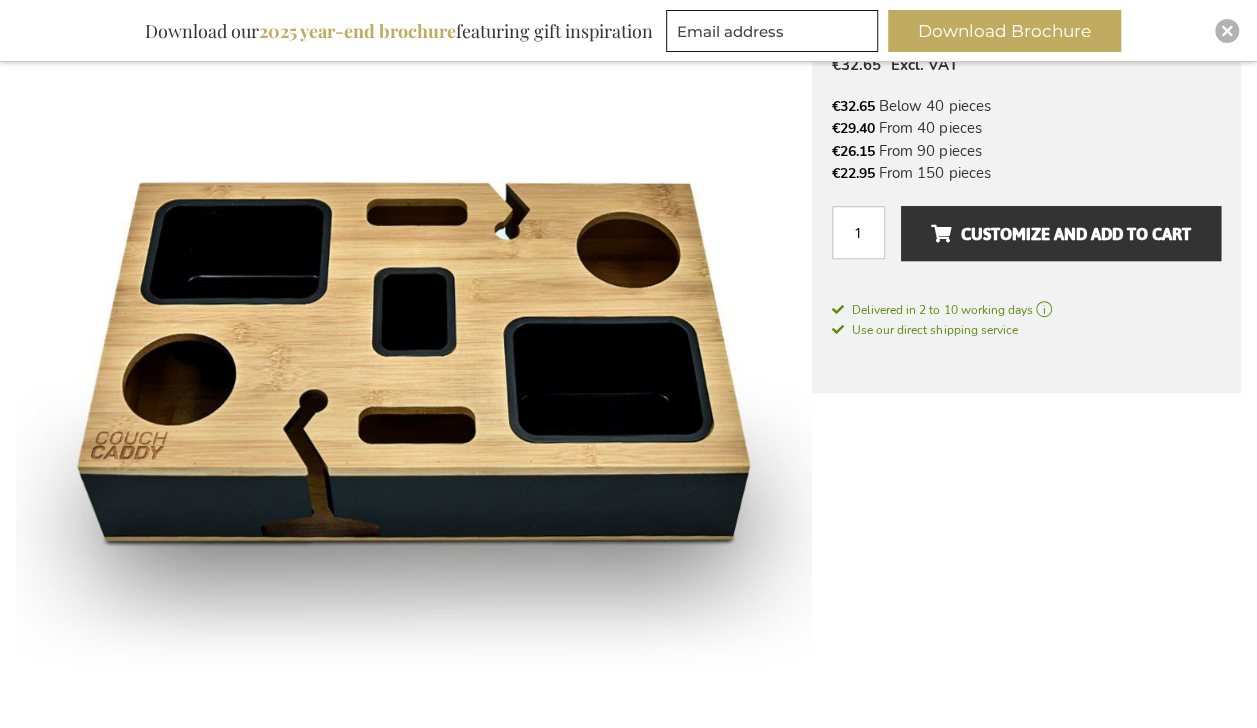 scroll, scrollTop: 665, scrollLeft: 0, axis: vertical 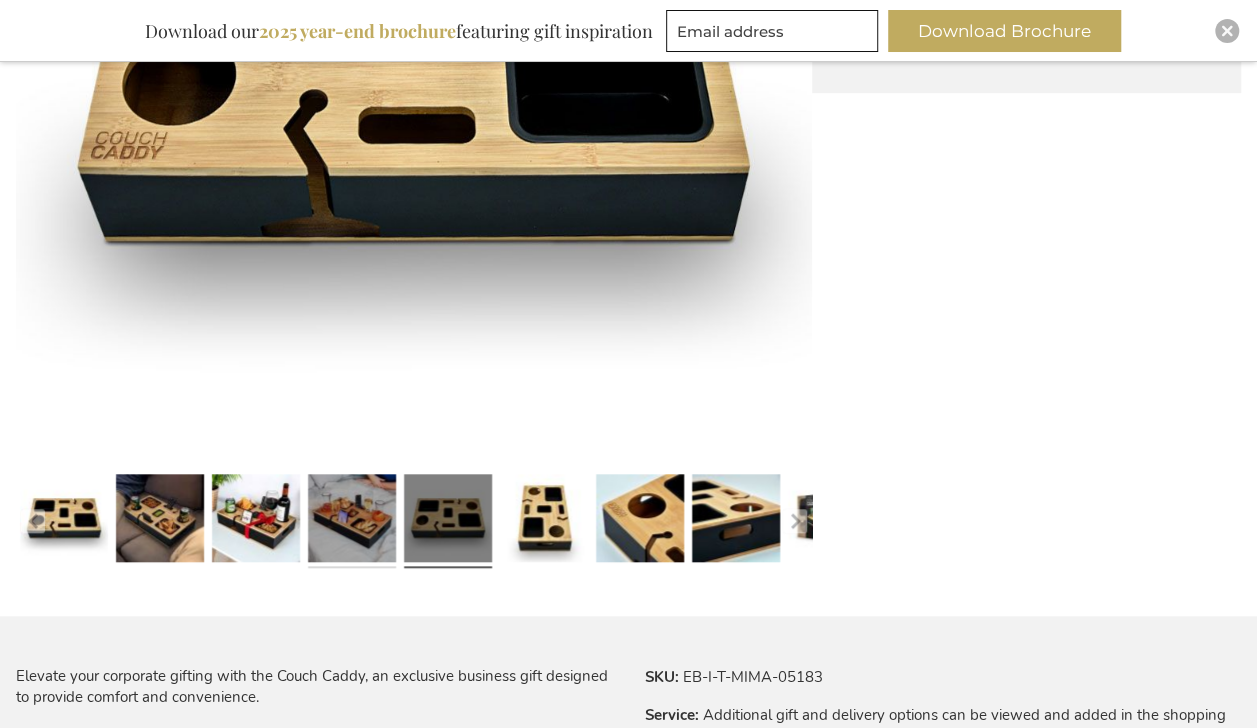 drag, startPoint x: 356, startPoint y: 533, endPoint x: 371, endPoint y: 556, distance: 27.45906 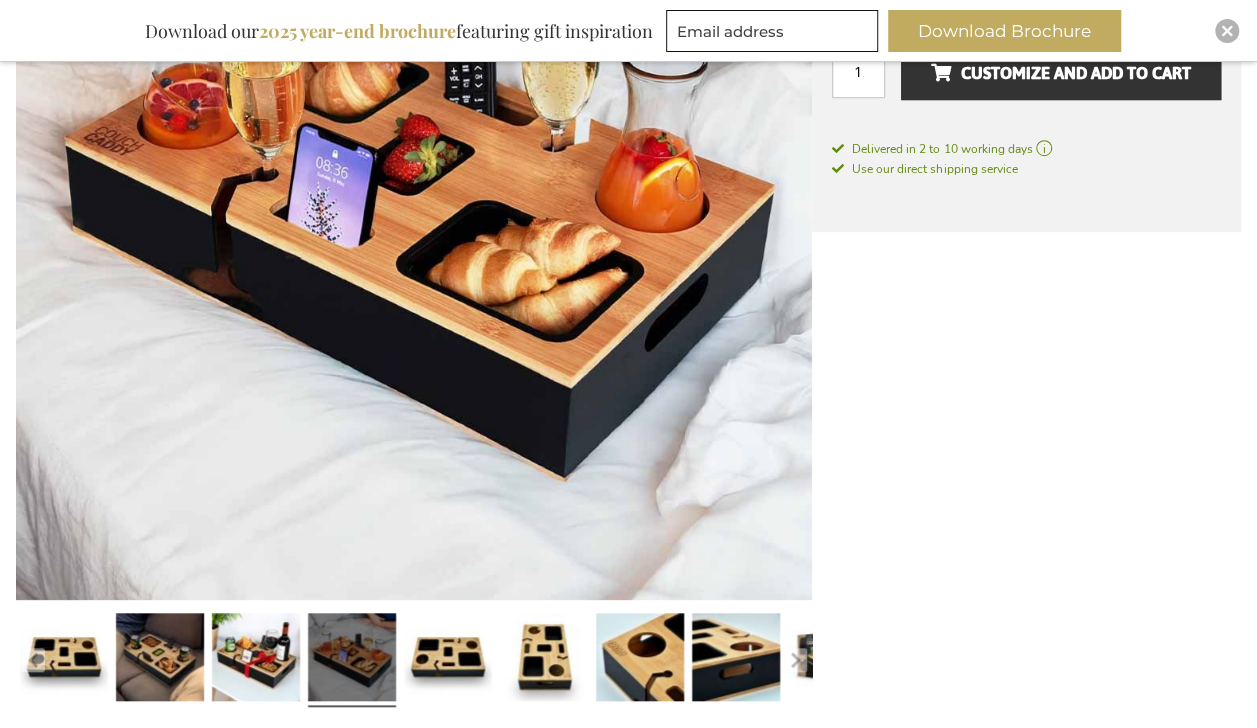 scroll, scrollTop: 665, scrollLeft: 0, axis: vertical 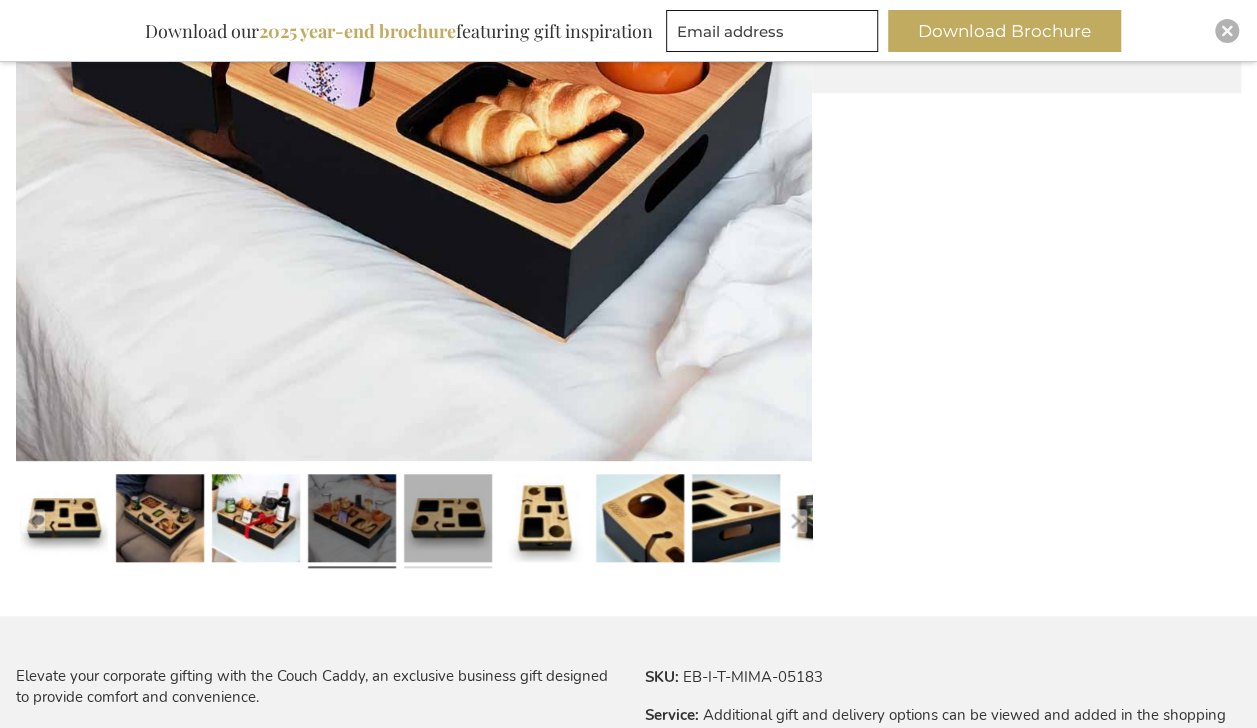 click at bounding box center [448, 521] 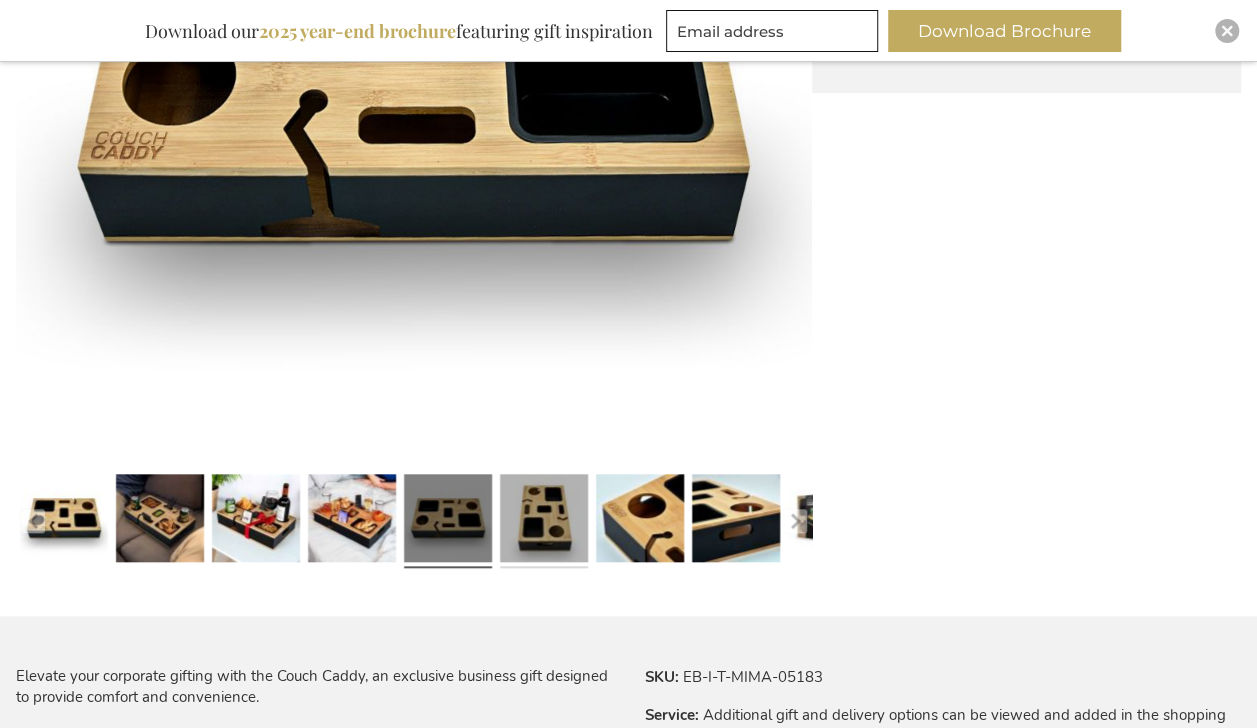 click at bounding box center (544, 521) 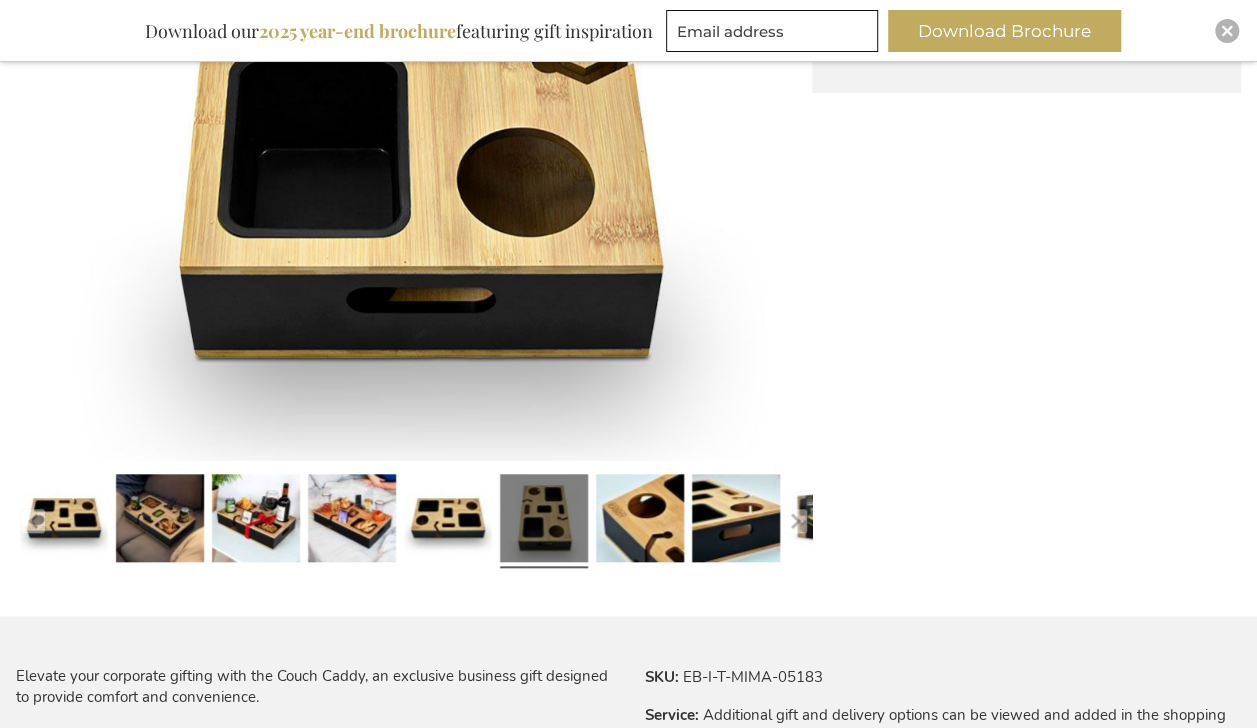 scroll, scrollTop: 965, scrollLeft: 0, axis: vertical 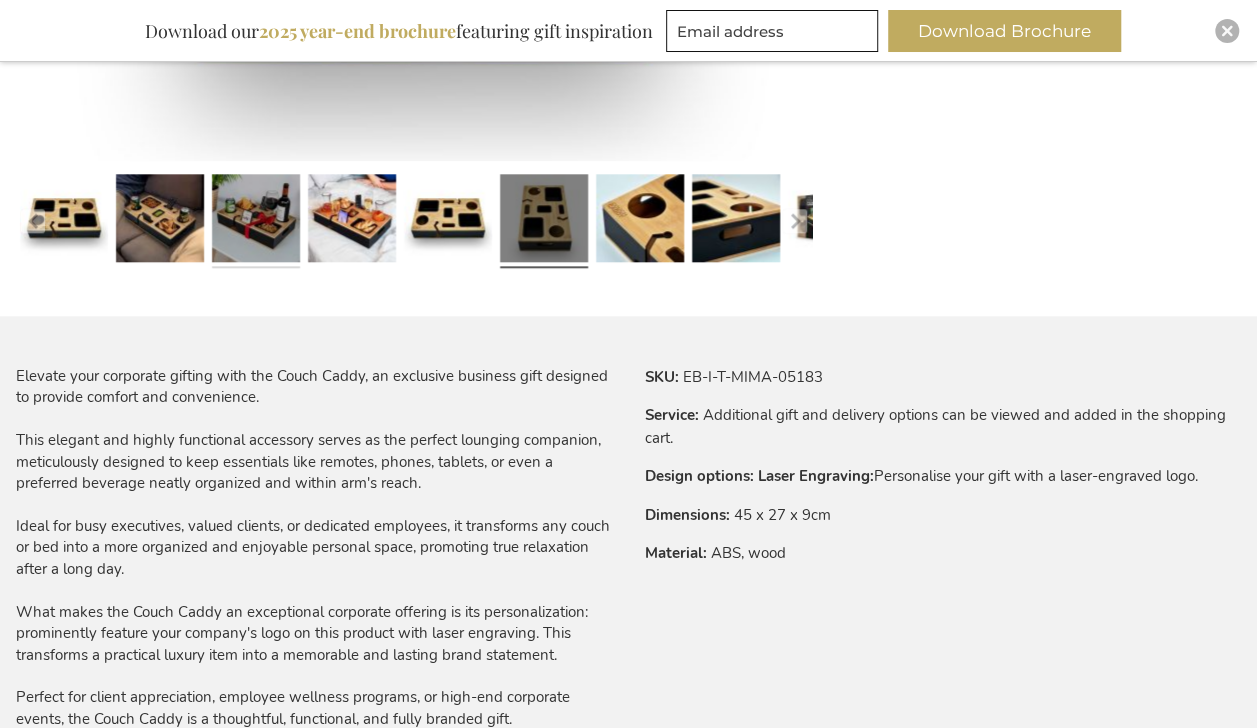 click at bounding box center (256, 221) 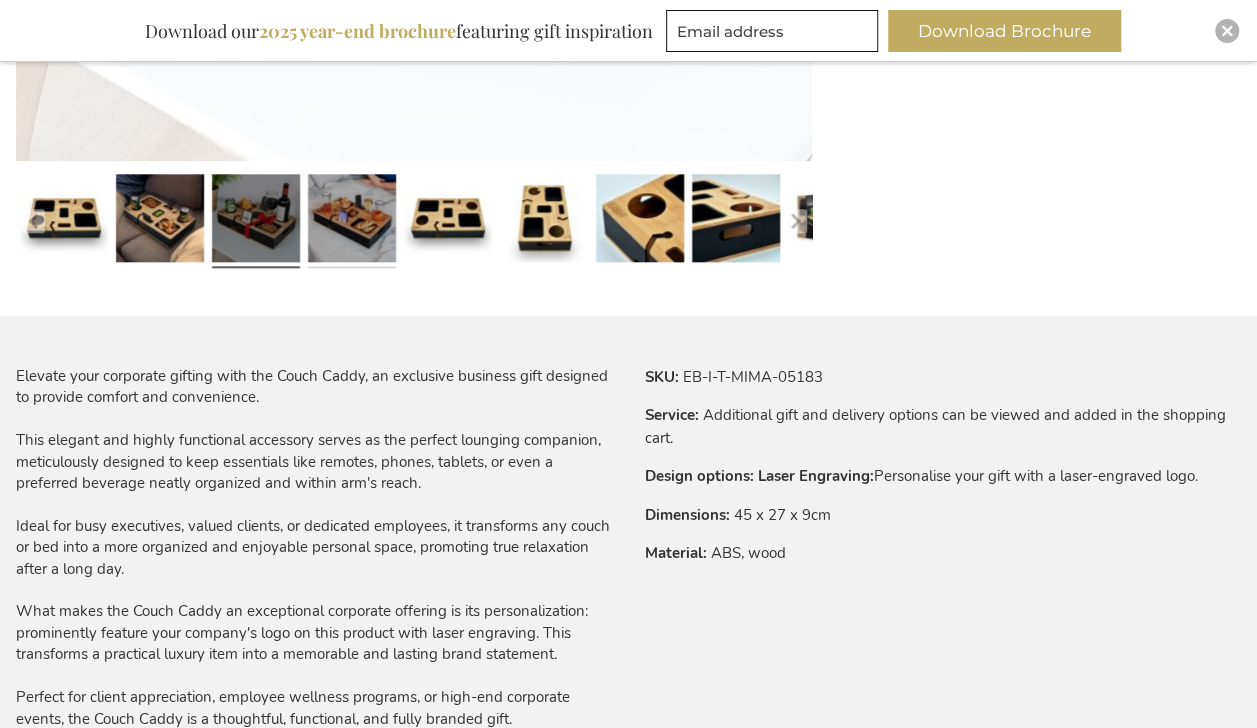 click at bounding box center (352, 221) 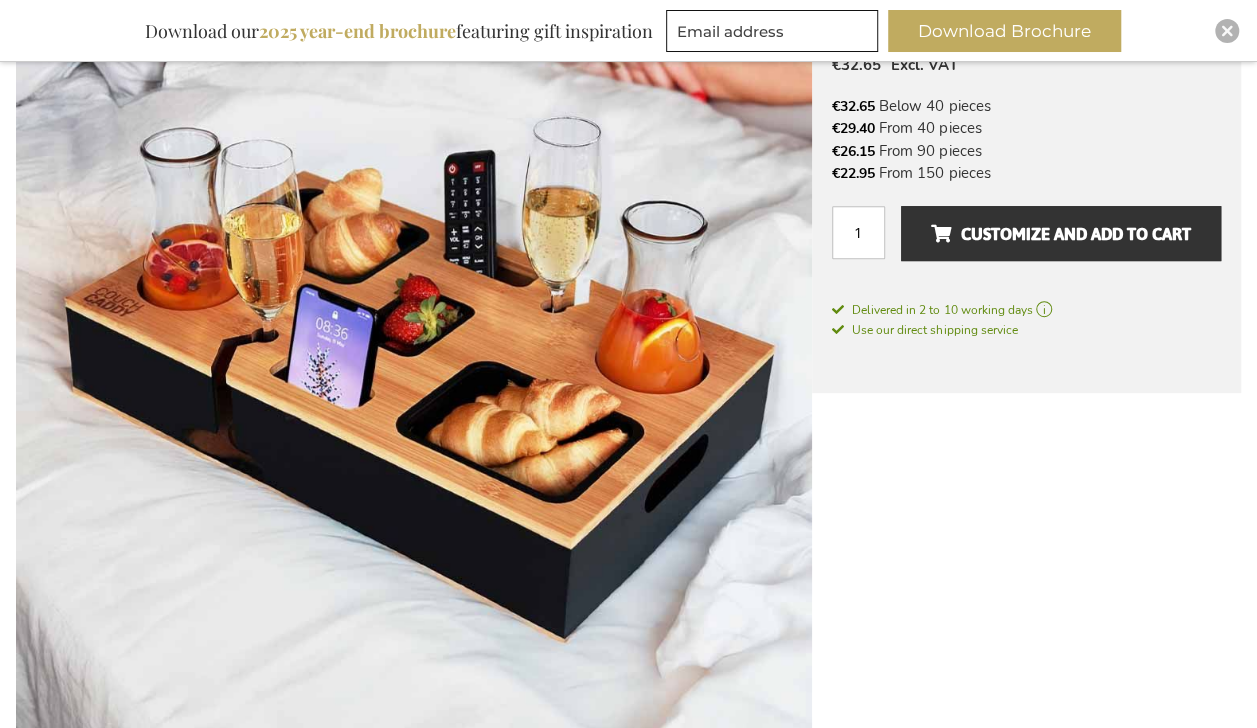 scroll, scrollTop: 465, scrollLeft: 0, axis: vertical 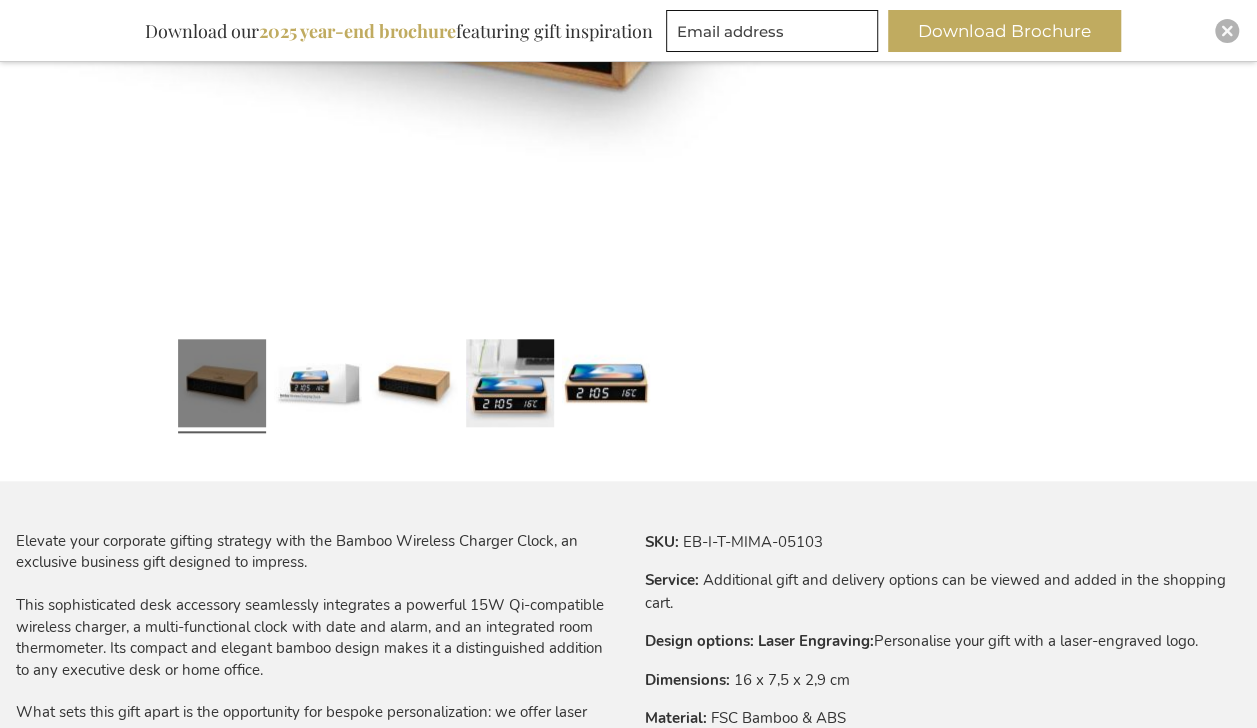 drag, startPoint x: 482, startPoint y: 389, endPoint x: 500, endPoint y: 441, distance: 55.027267 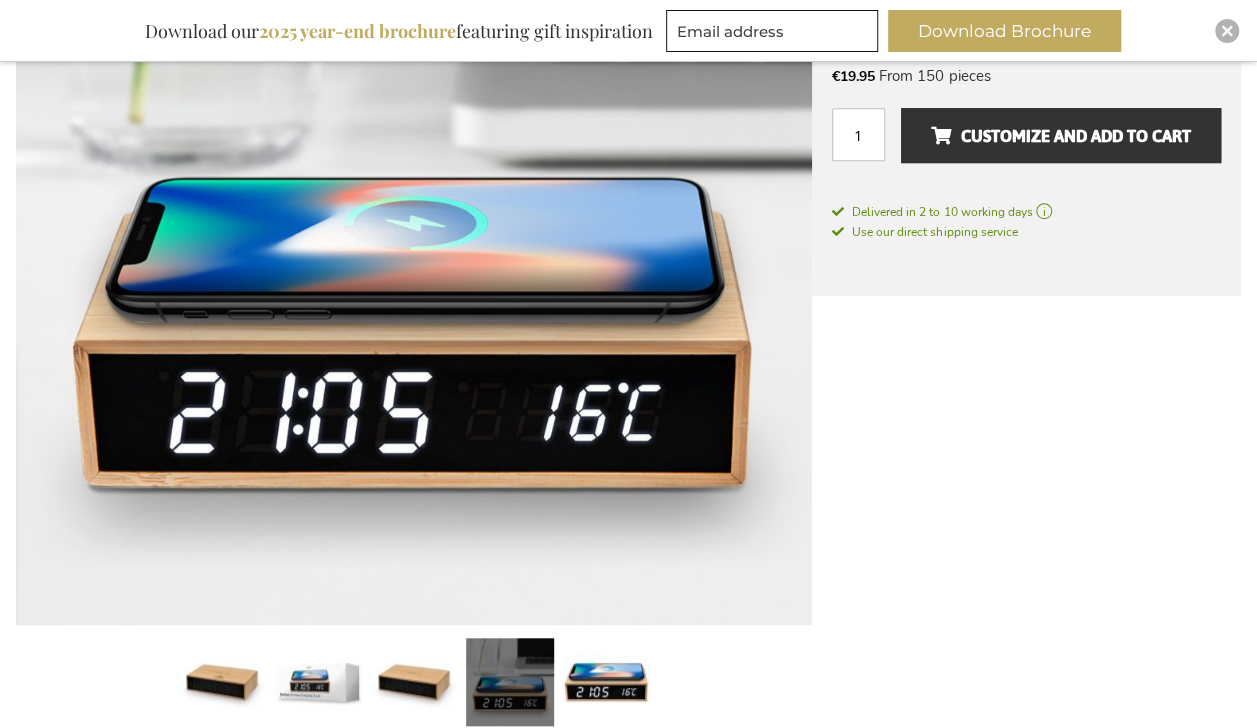 scroll, scrollTop: 500, scrollLeft: 0, axis: vertical 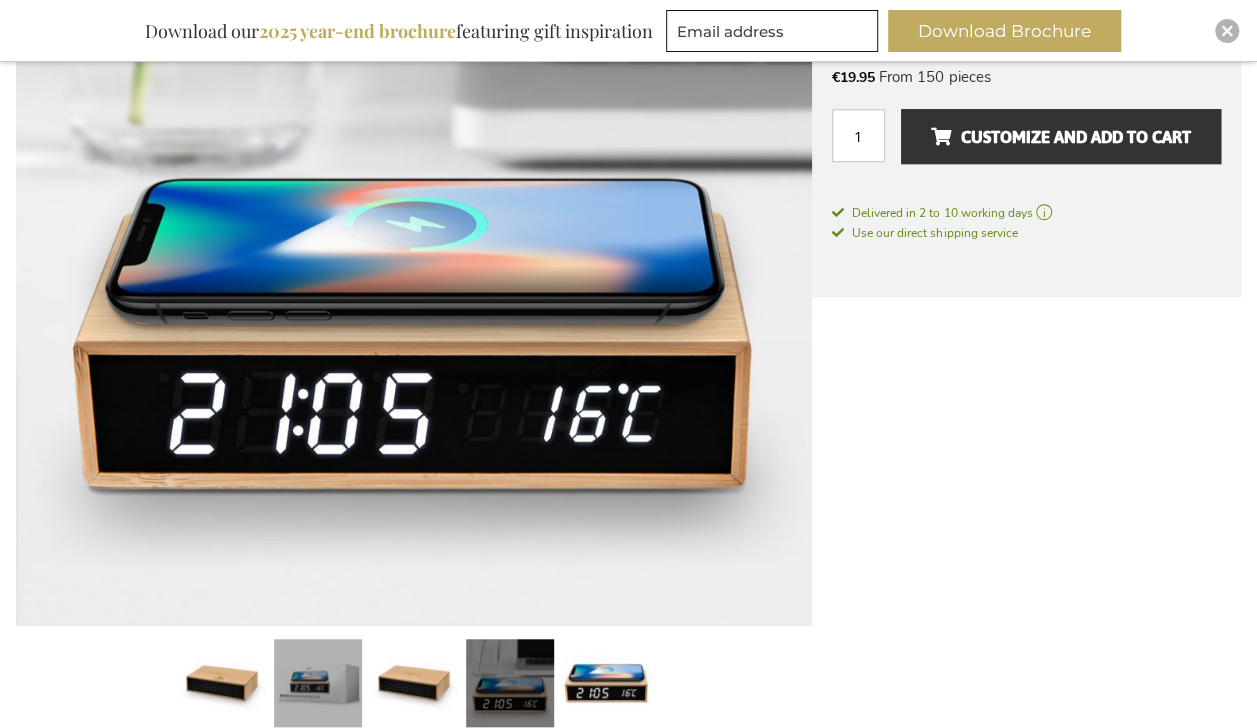 click at bounding box center [318, 686] 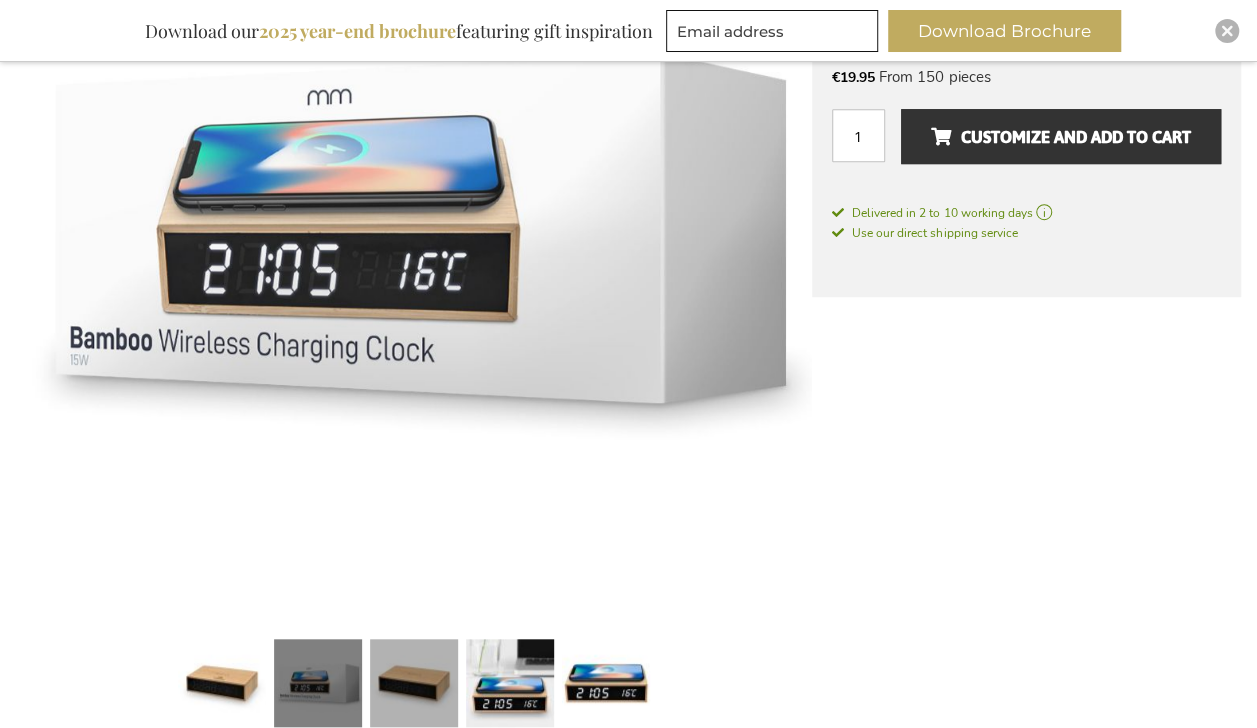 click at bounding box center (414, 686) 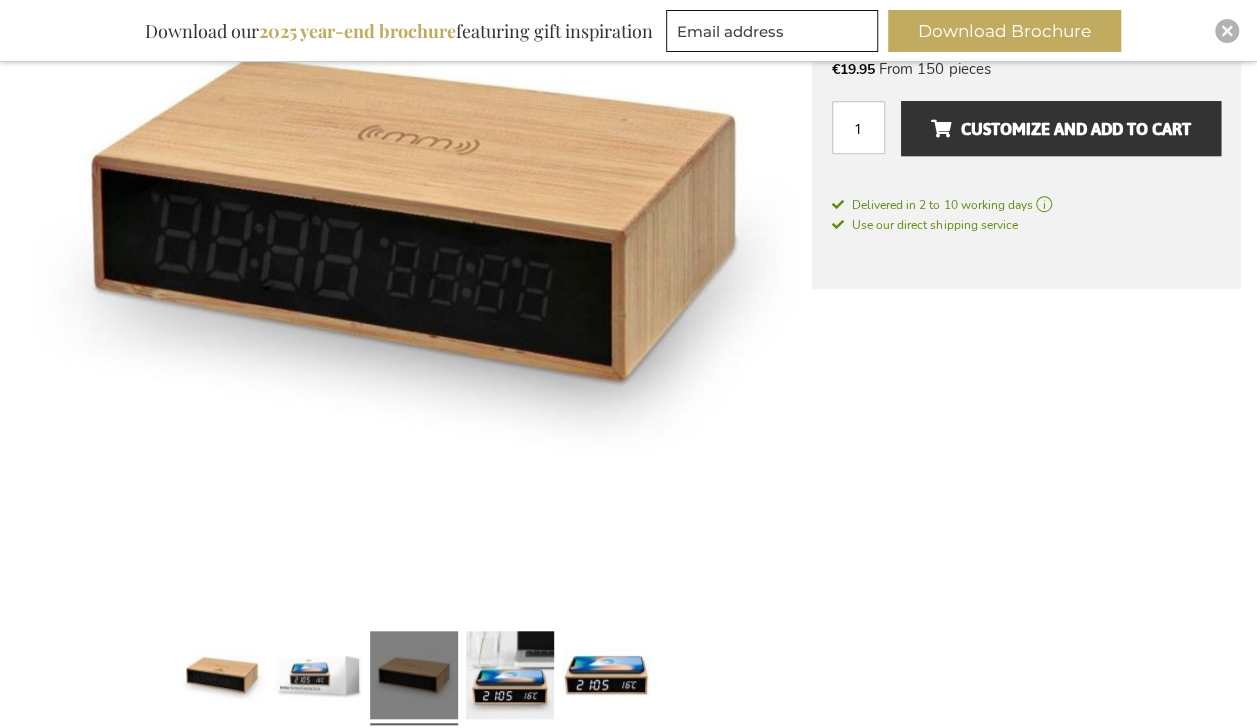 scroll, scrollTop: 600, scrollLeft: 0, axis: vertical 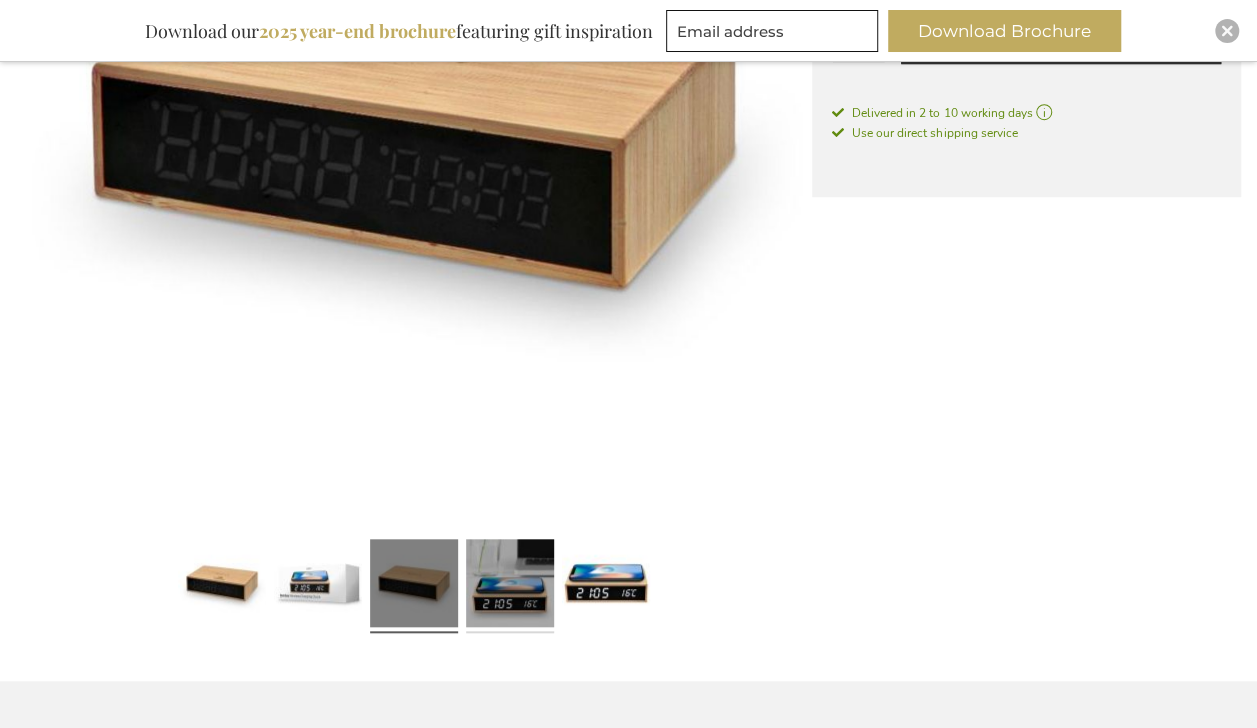 click at bounding box center [510, 586] 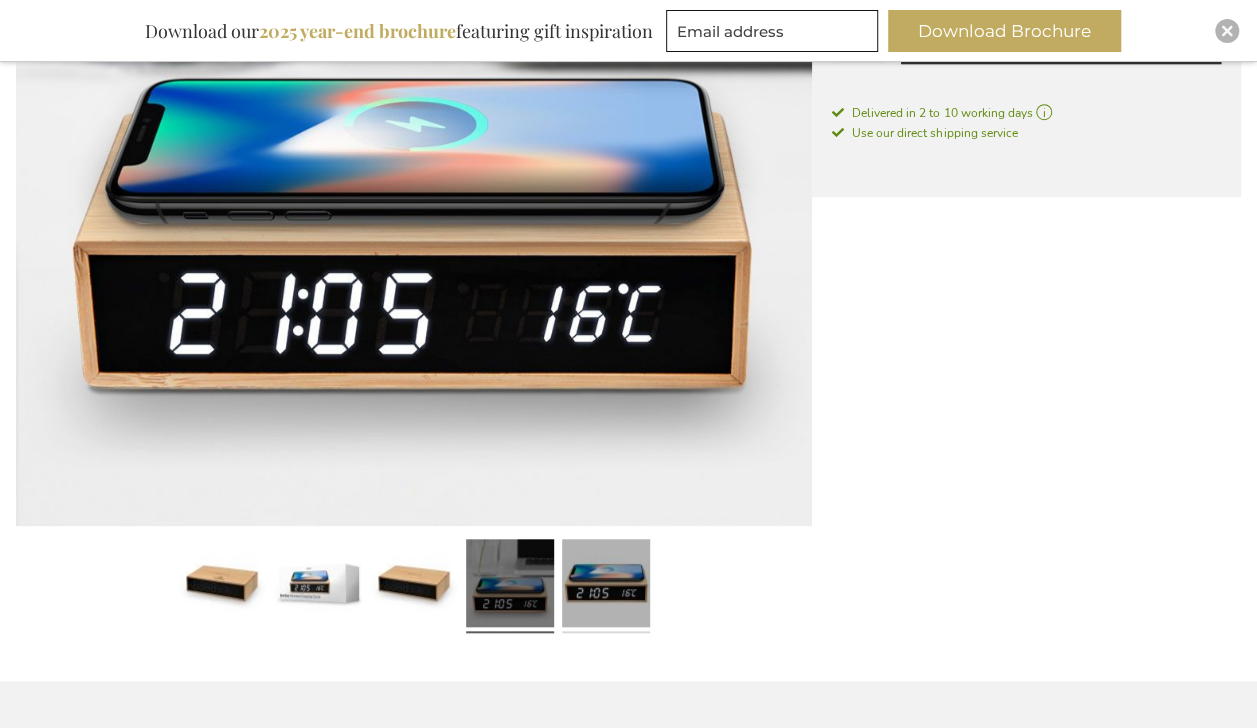 scroll, scrollTop: 500, scrollLeft: 0, axis: vertical 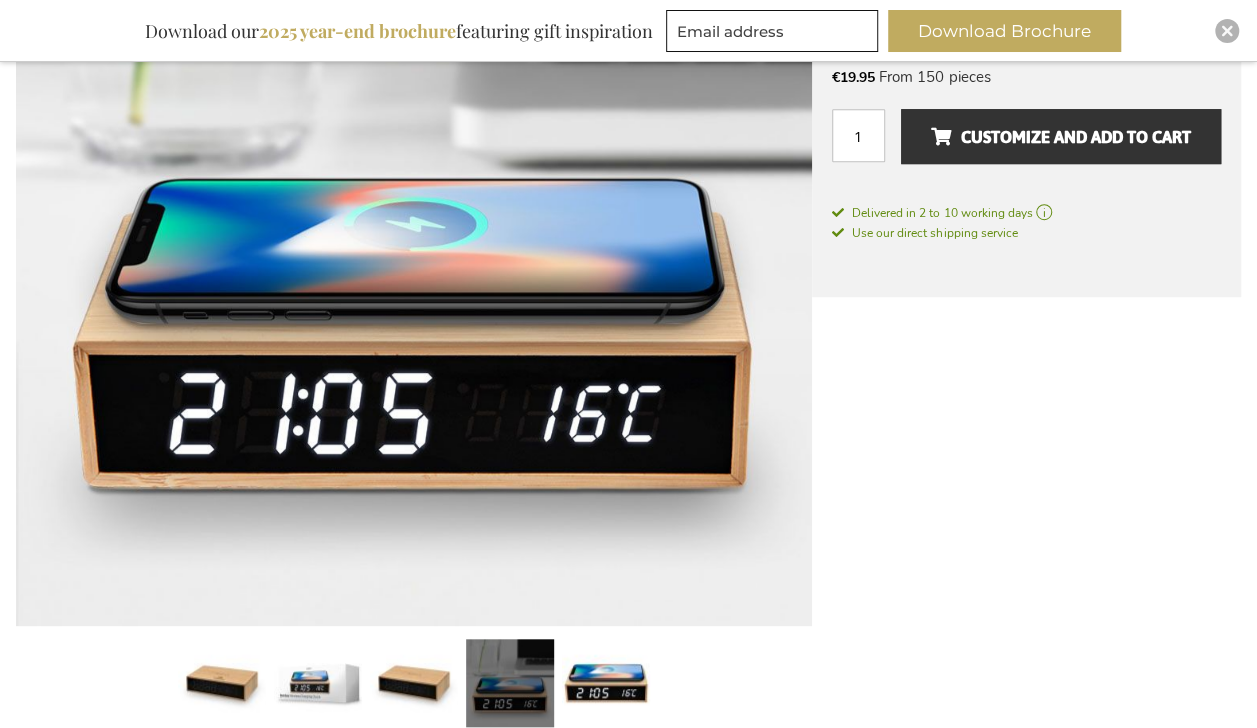 click on "Skip to the end of the images gallery
Skip to the beginning of the images gallery
Personalised Bamboo Wireless Charger Clock
€28.50
Excl. VAT
€28.50
Below 40 pieces
€25.65
From 40 pieces
€22.85
From 90 pieces
€19.95
From 150 pieces
Qty" at bounding box center [628, 562] 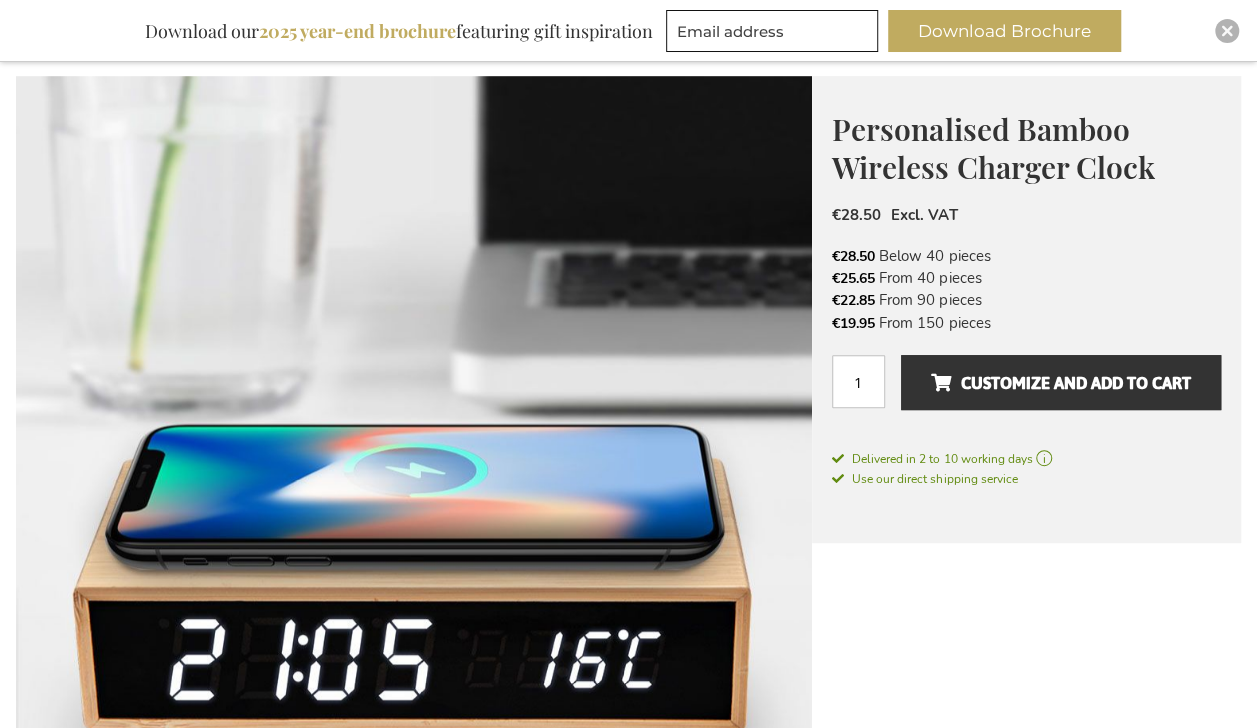 scroll, scrollTop: 600, scrollLeft: 0, axis: vertical 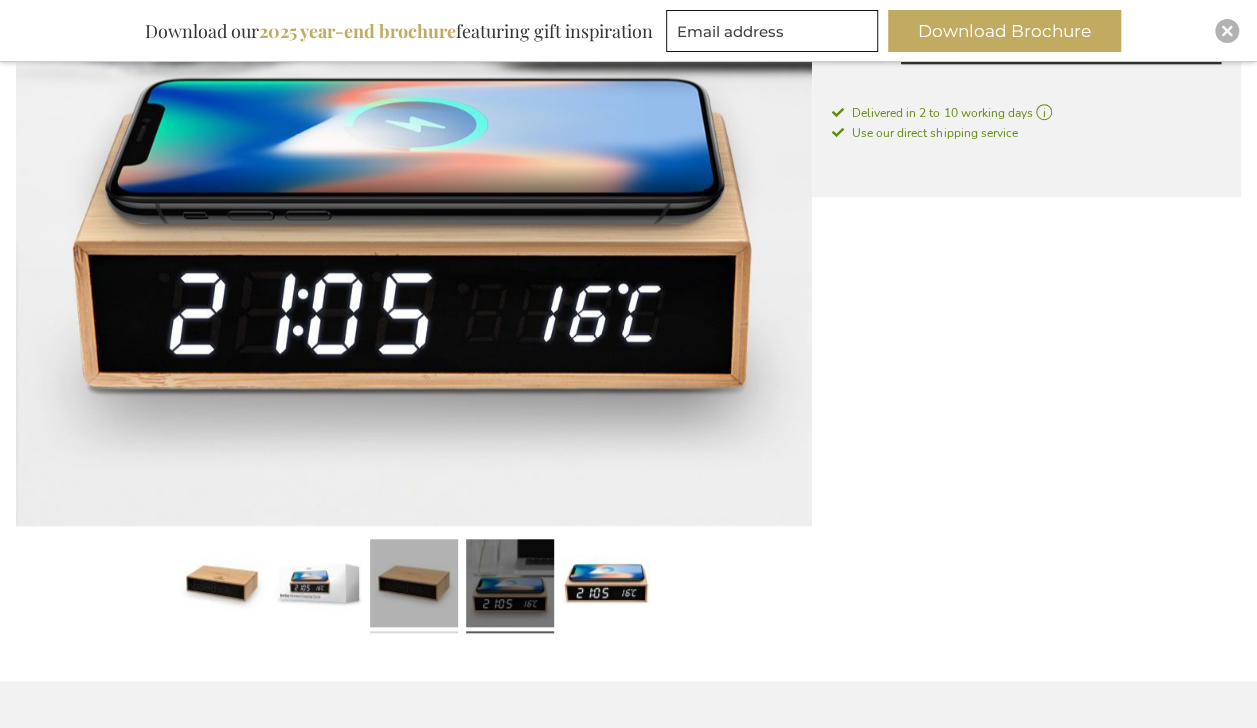 click at bounding box center [414, 586] 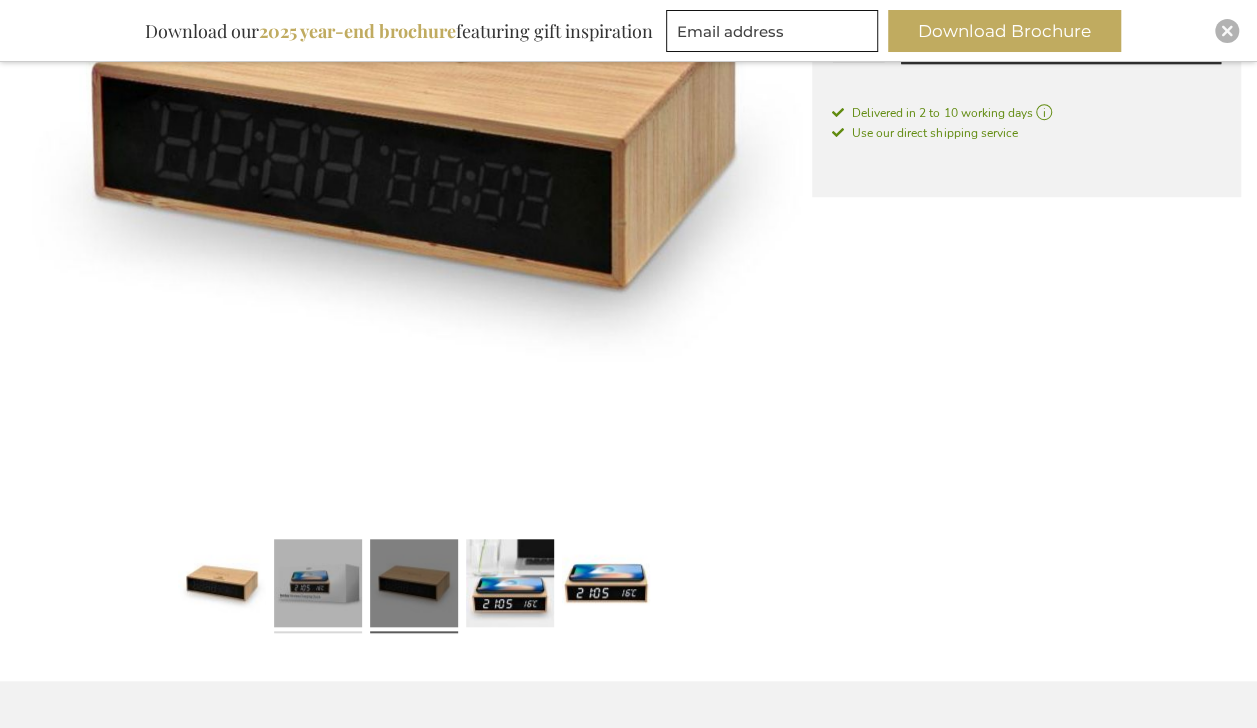 click at bounding box center [318, 586] 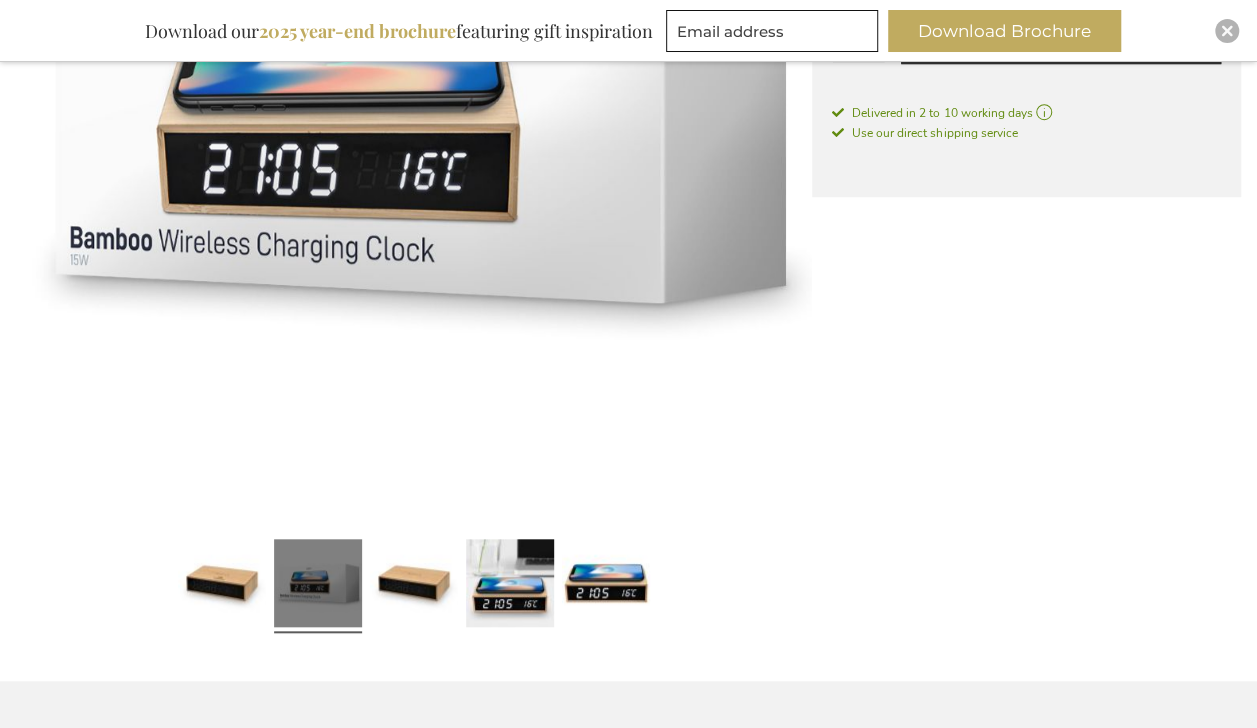 scroll, scrollTop: 500, scrollLeft: 0, axis: vertical 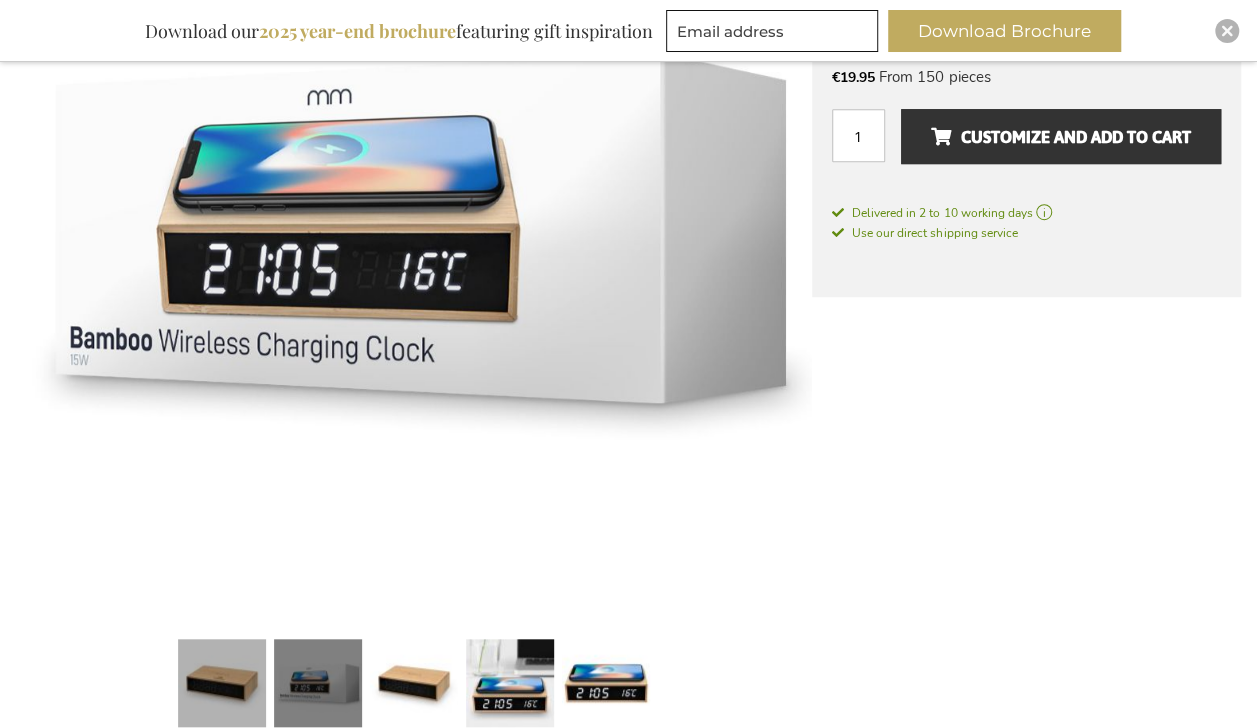 click at bounding box center [222, 686] 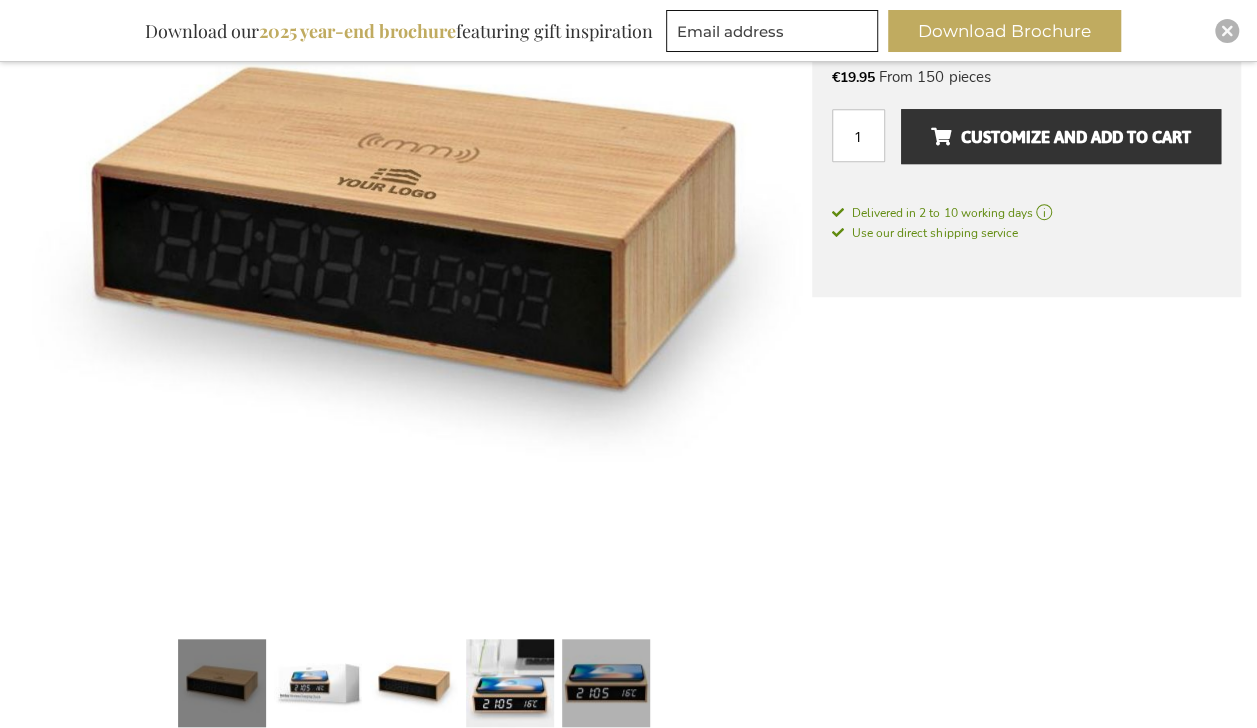 click at bounding box center [606, 686] 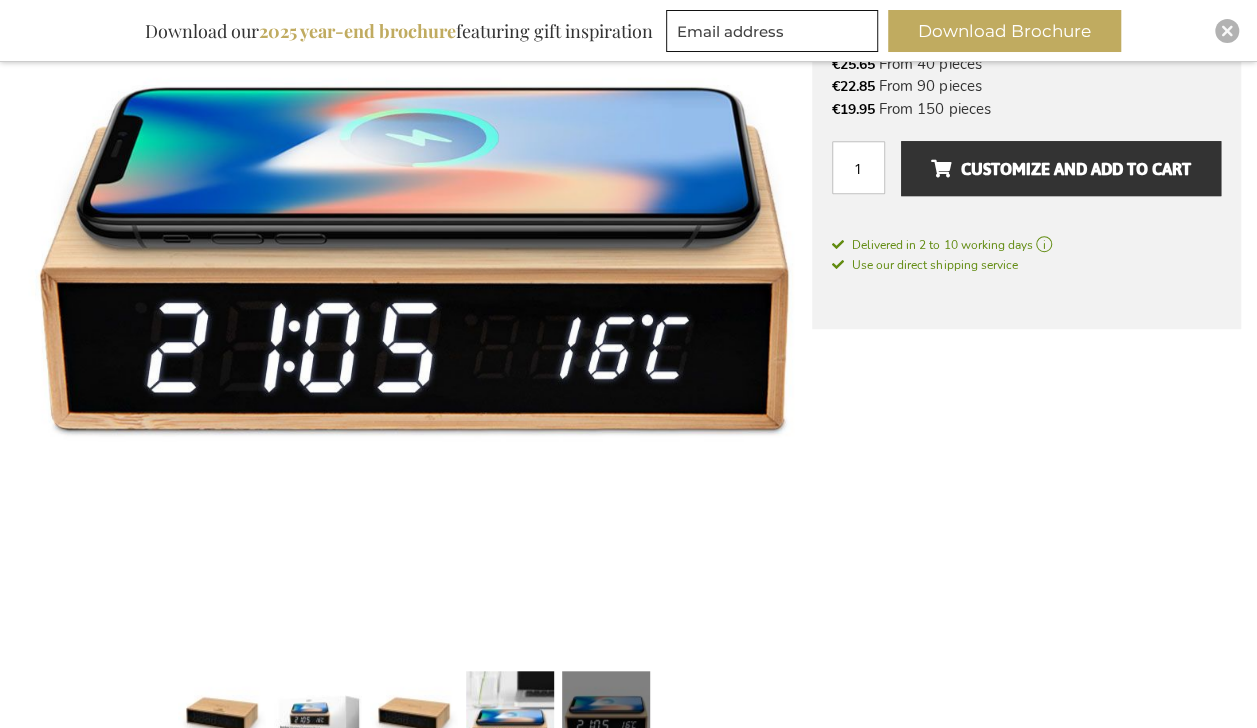 scroll, scrollTop: 500, scrollLeft: 0, axis: vertical 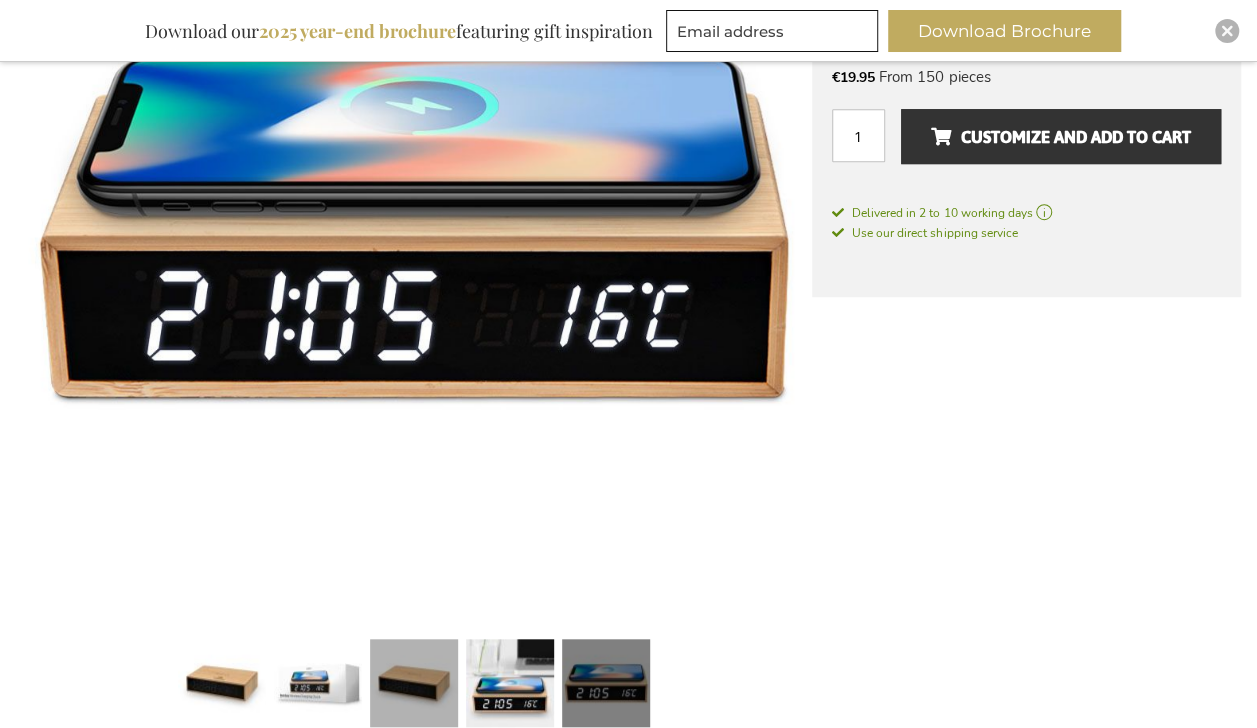 click at bounding box center [414, 686] 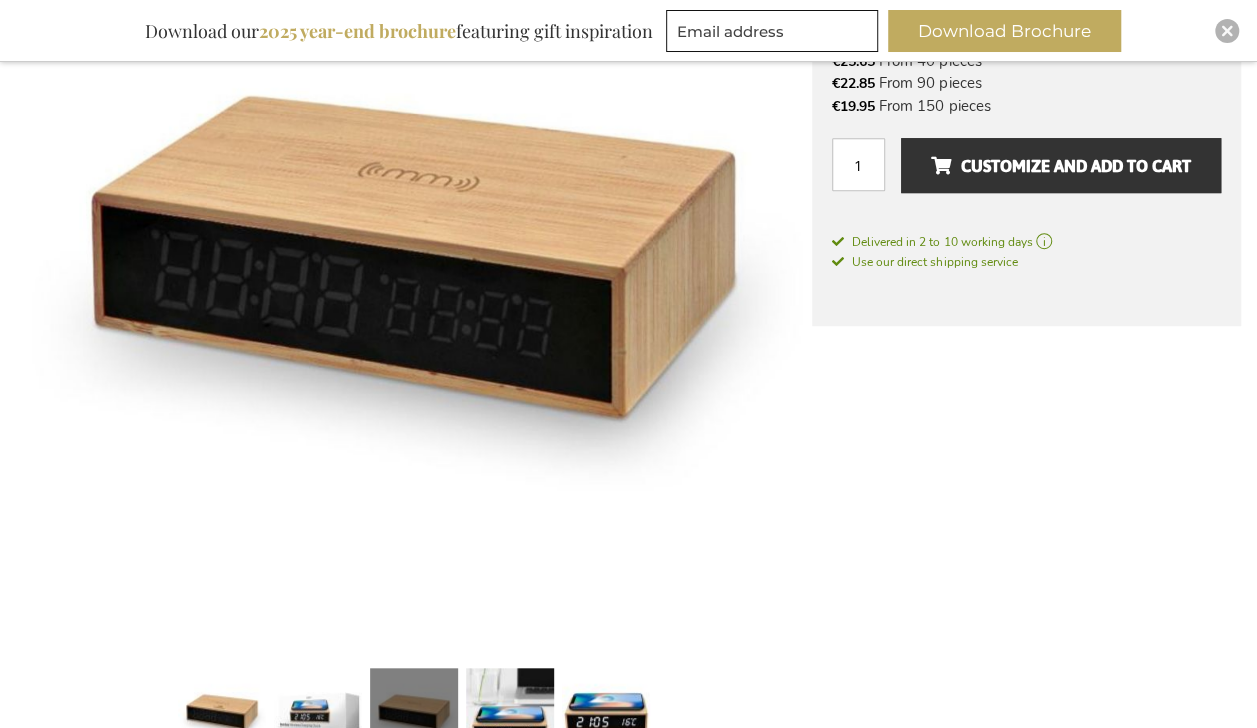 scroll, scrollTop: 600, scrollLeft: 0, axis: vertical 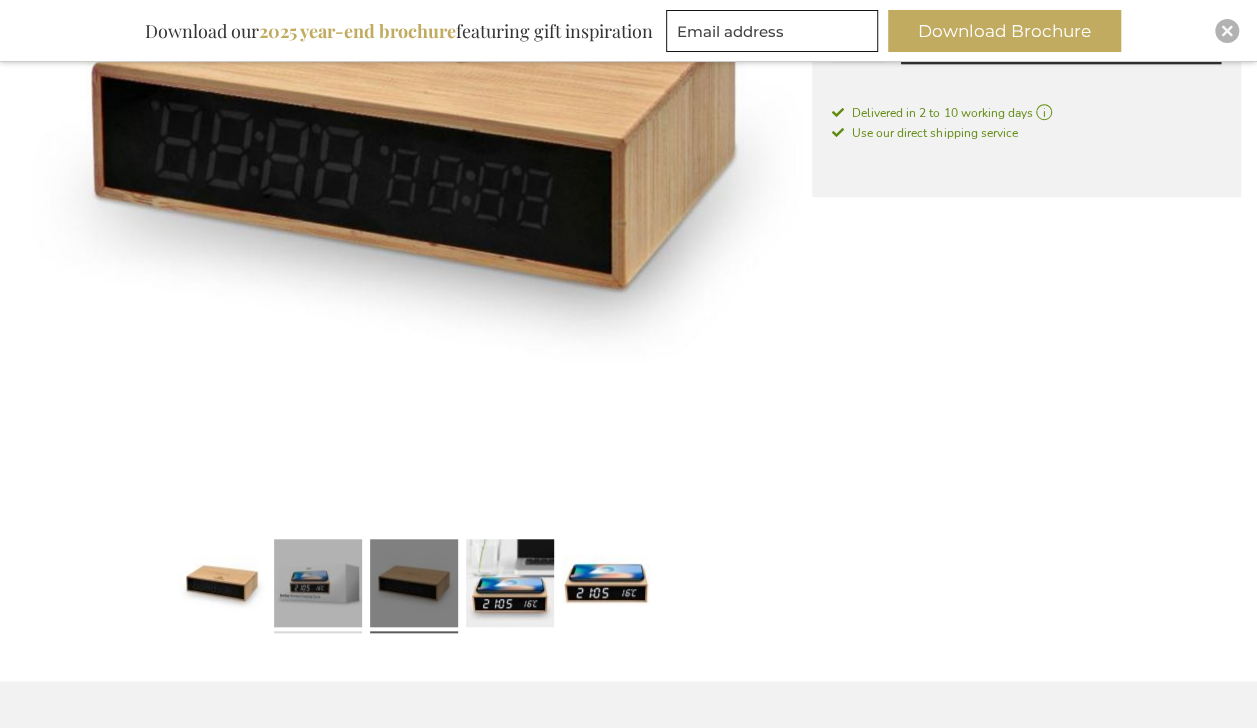 click at bounding box center [318, 586] 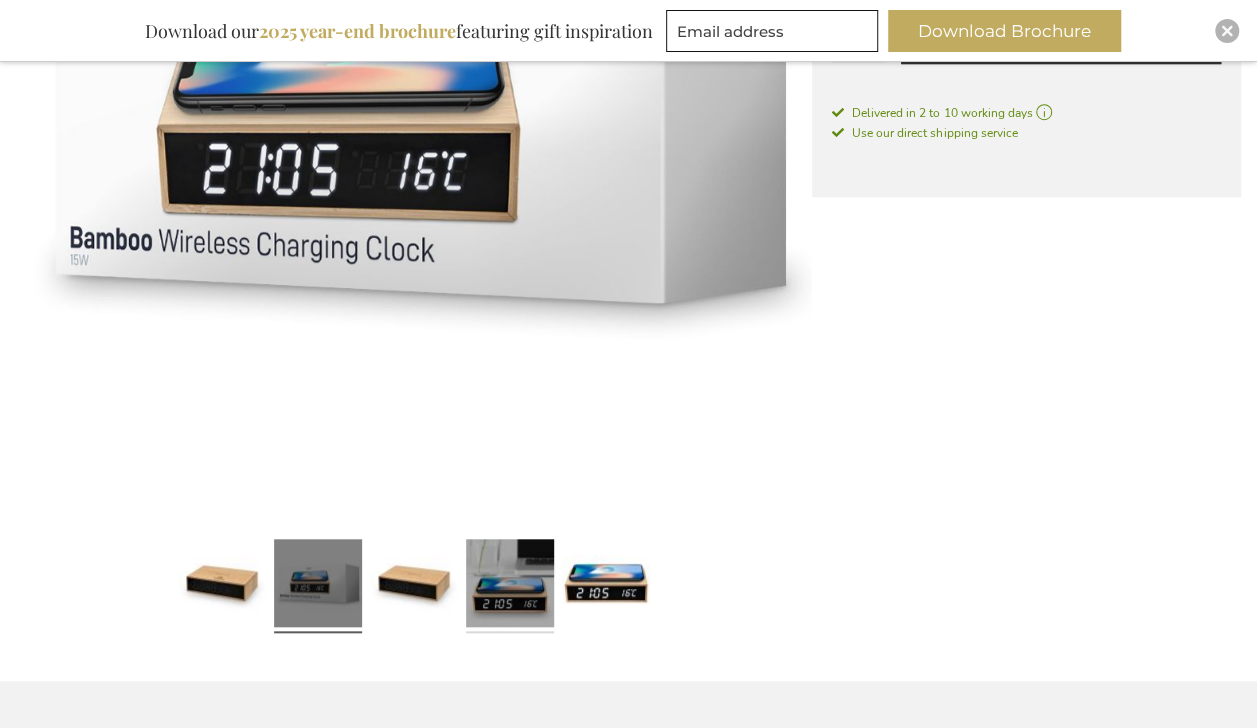 click at bounding box center (510, 586) 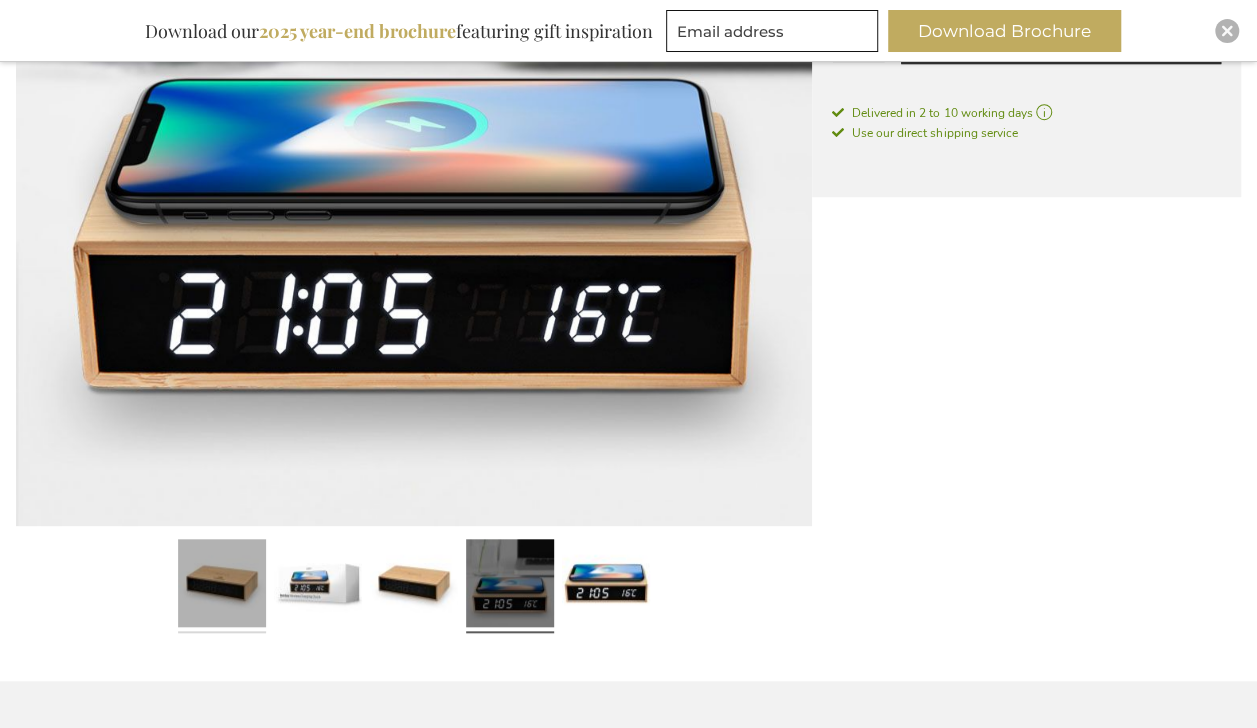 click at bounding box center [222, 586] 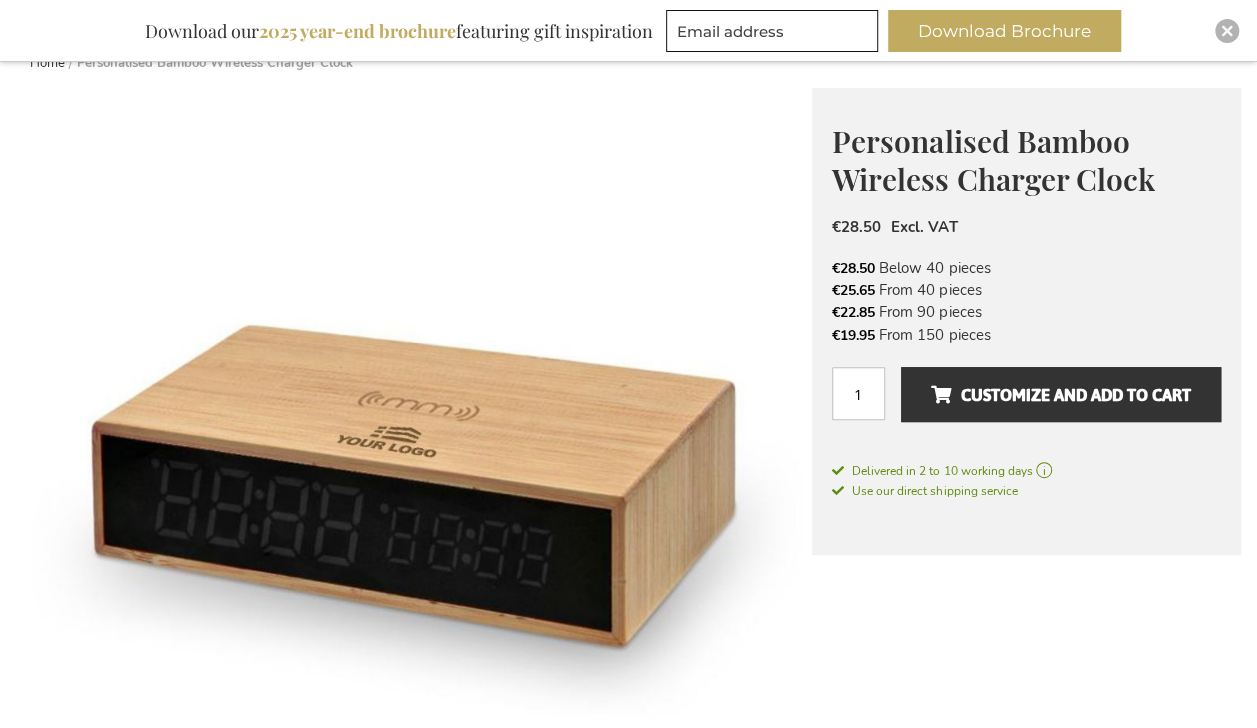 scroll, scrollTop: 200, scrollLeft: 0, axis: vertical 